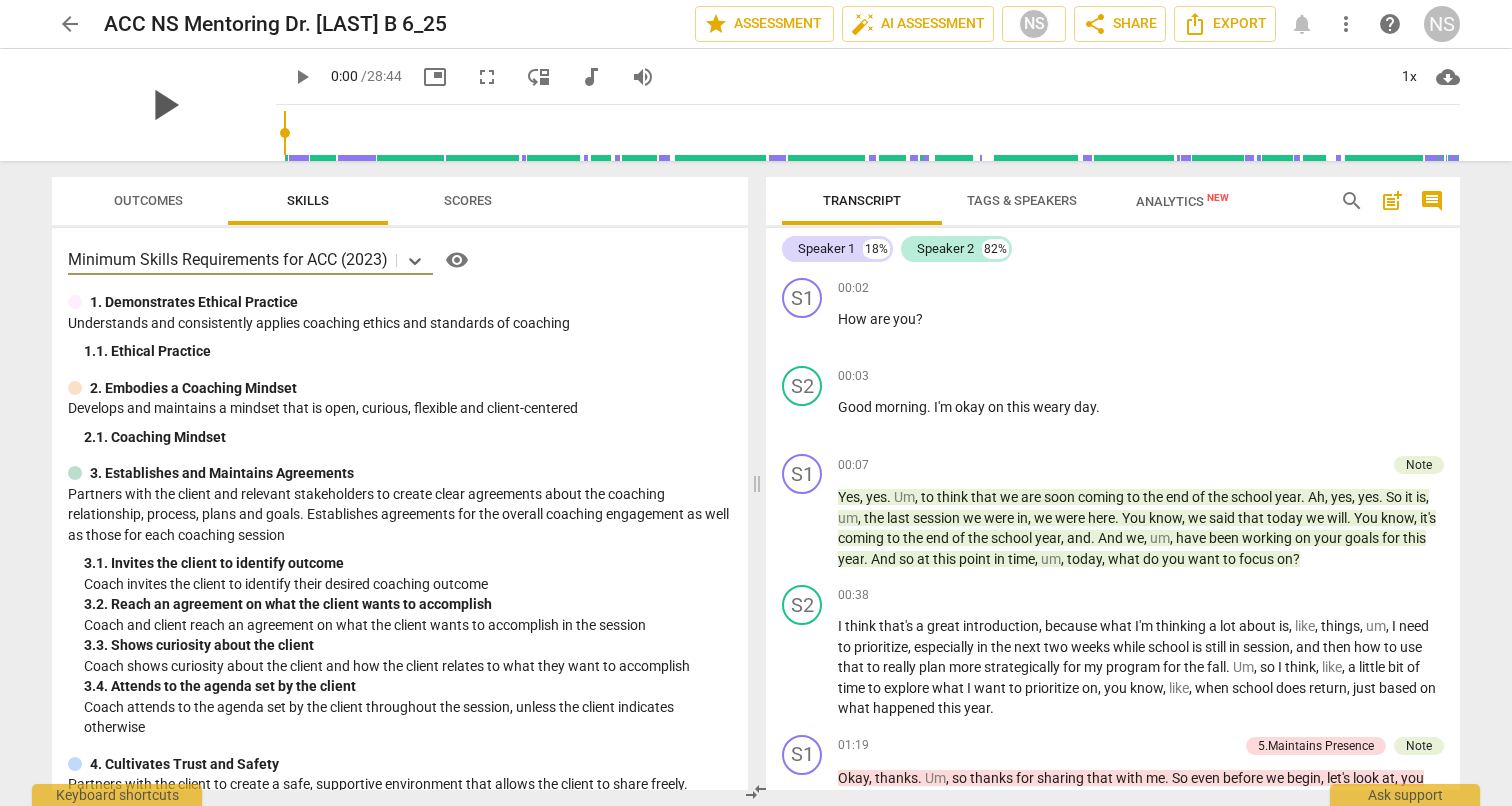 scroll, scrollTop: 0, scrollLeft: 0, axis: both 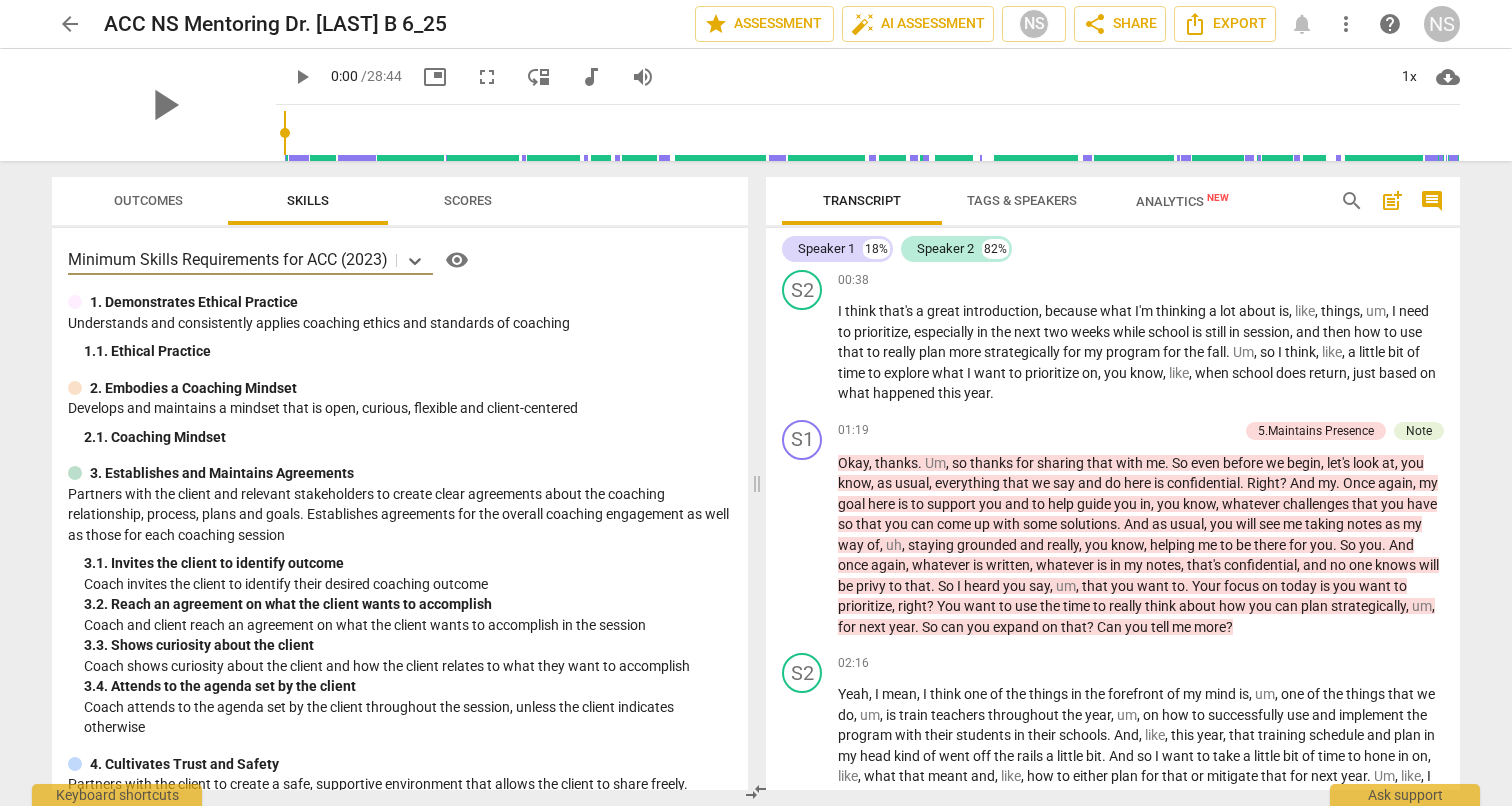 click on "arrow_back" at bounding box center (70, 24) 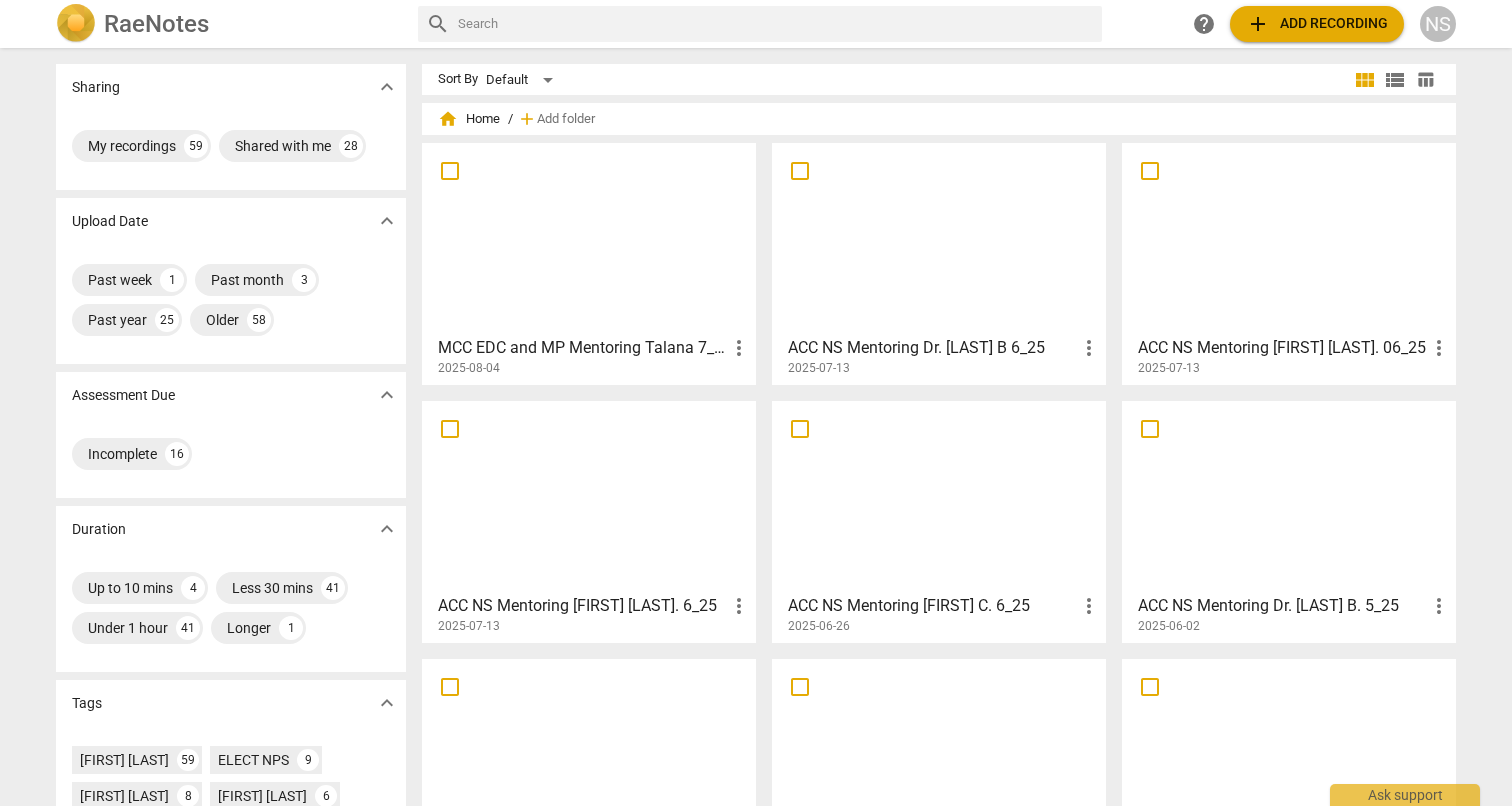 scroll, scrollTop: 0, scrollLeft: 0, axis: both 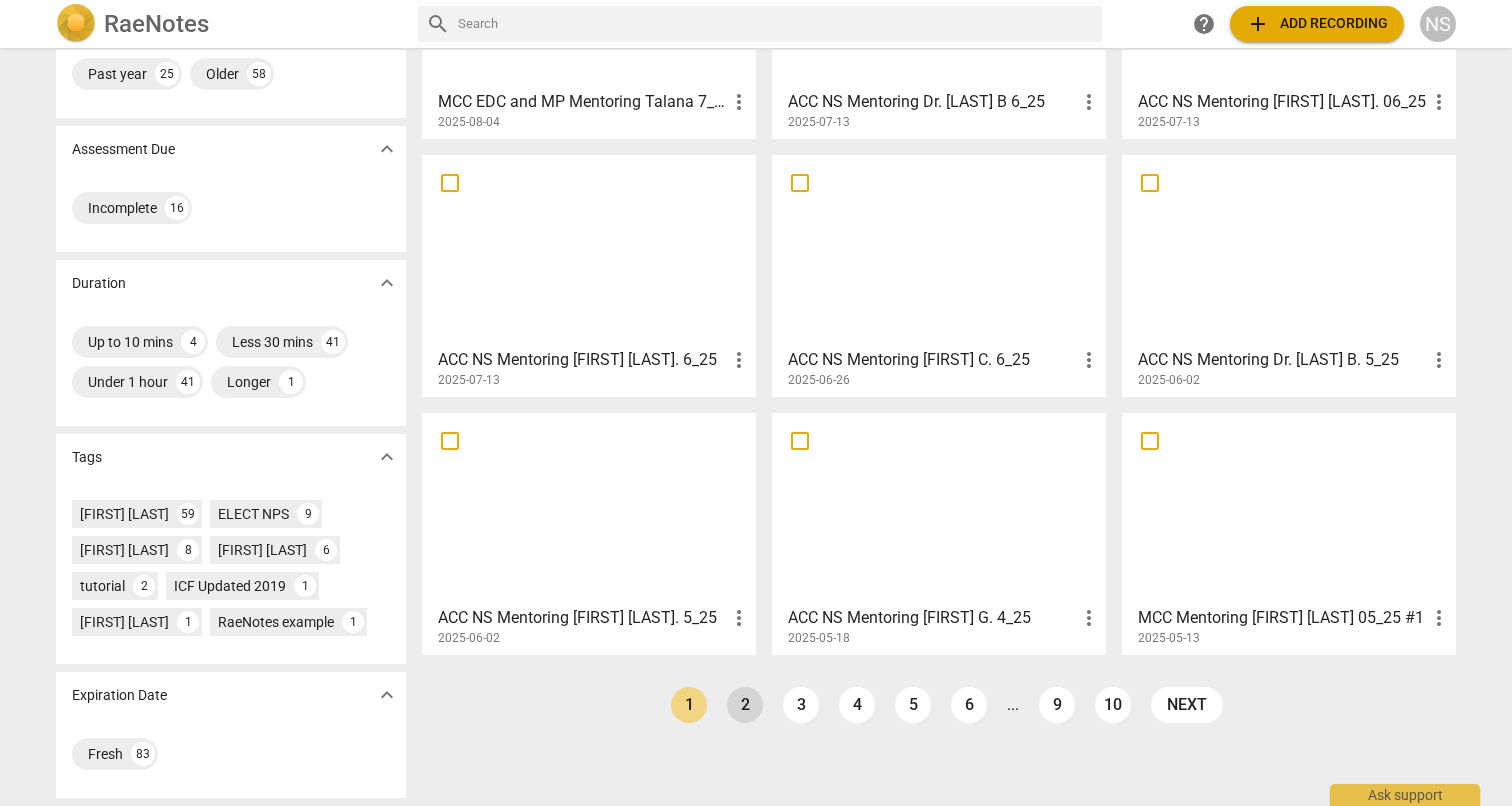 click on "2" at bounding box center [745, 705] 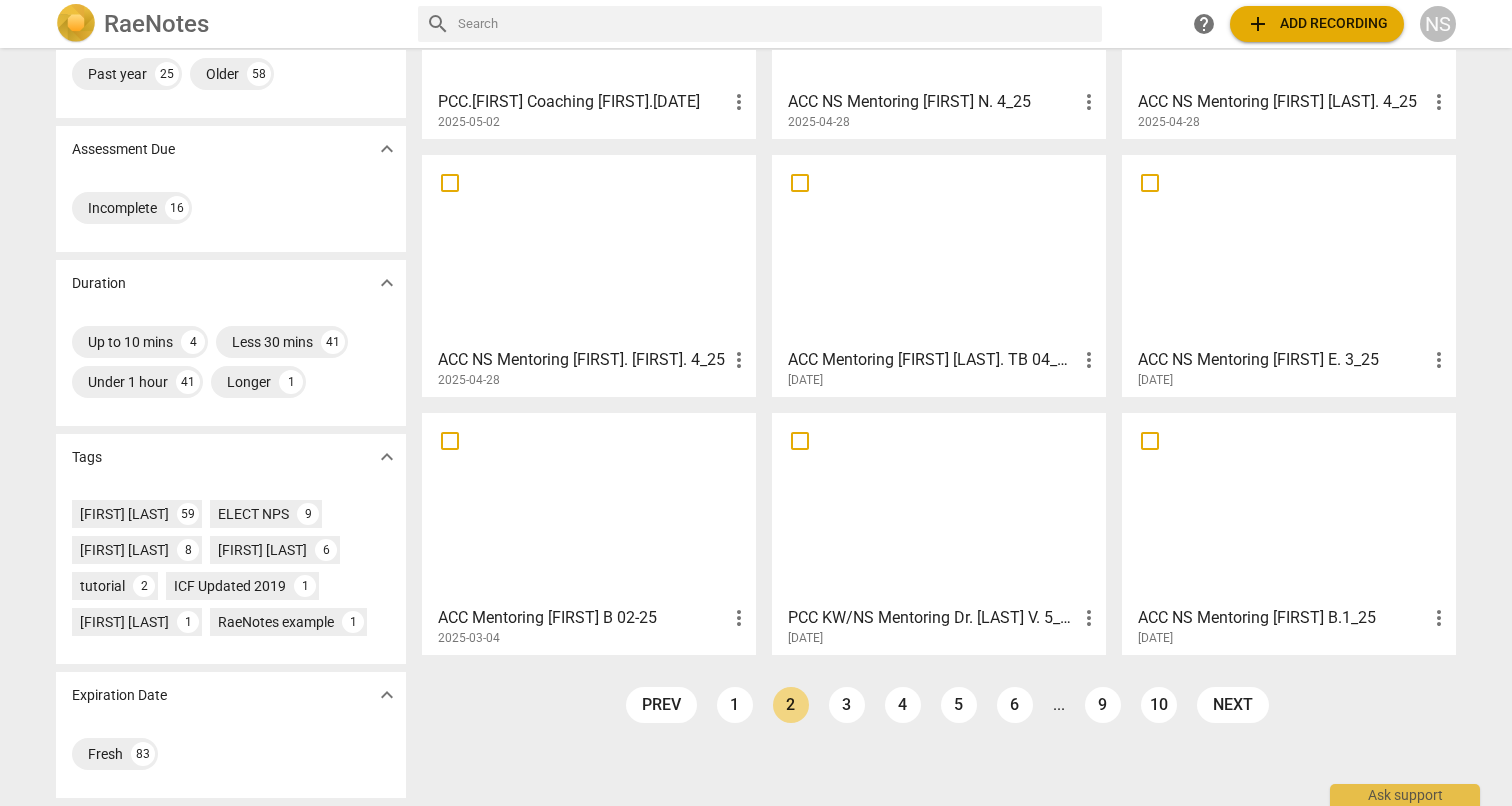scroll, scrollTop: 246, scrollLeft: 0, axis: vertical 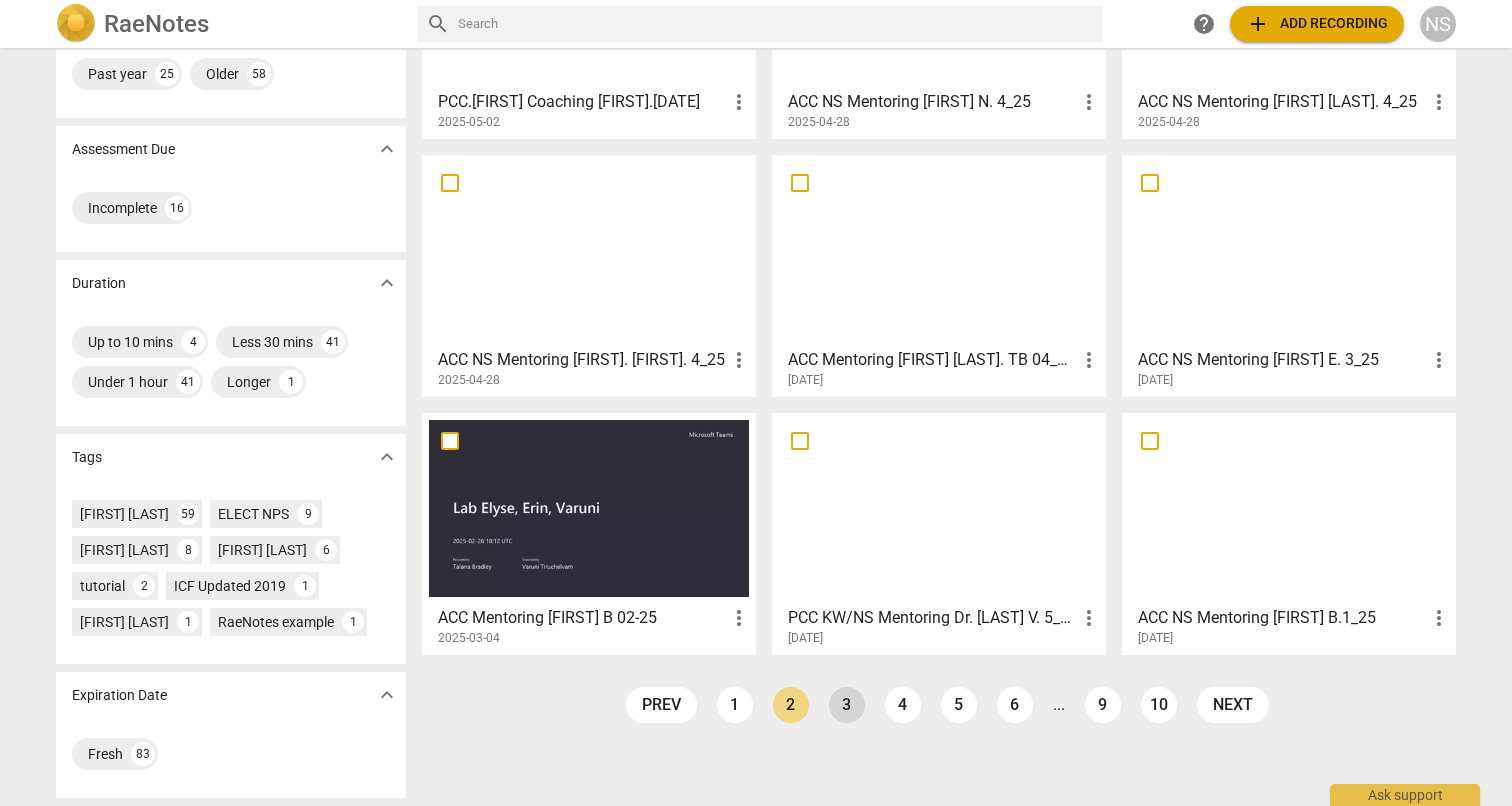 click on "3" at bounding box center [847, 705] 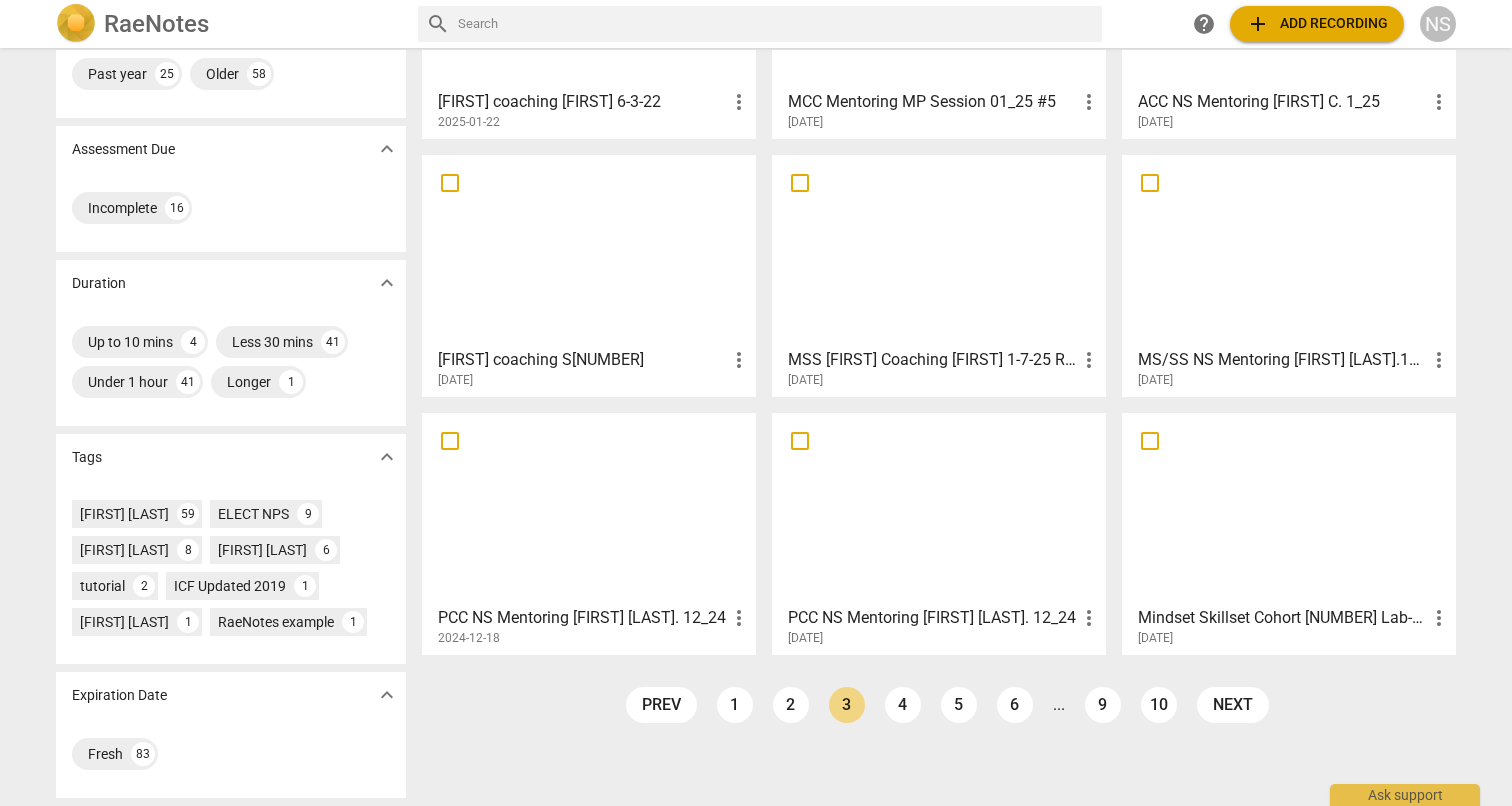 scroll, scrollTop: 246, scrollLeft: 0, axis: vertical 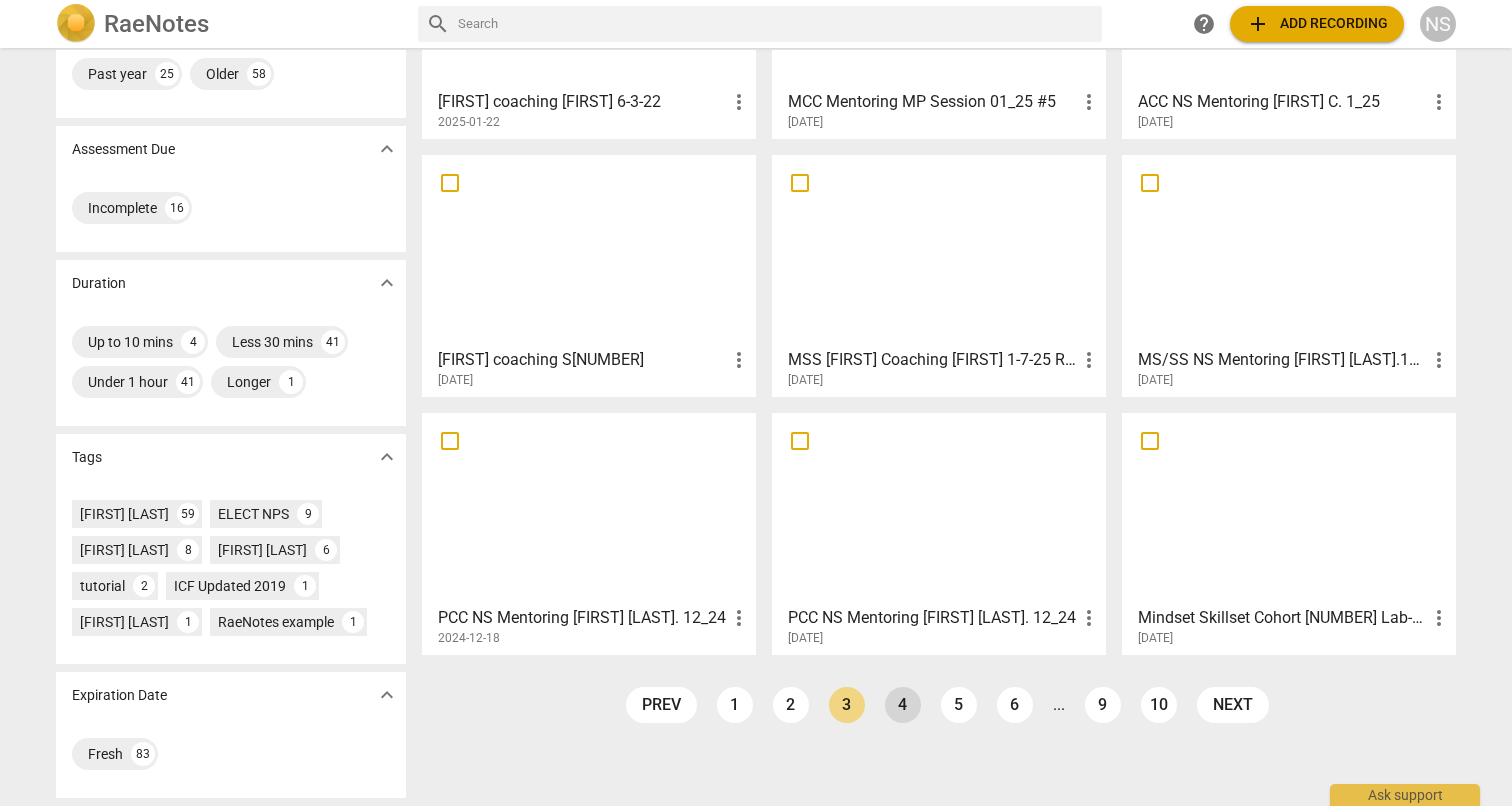 click on "4" at bounding box center [903, 705] 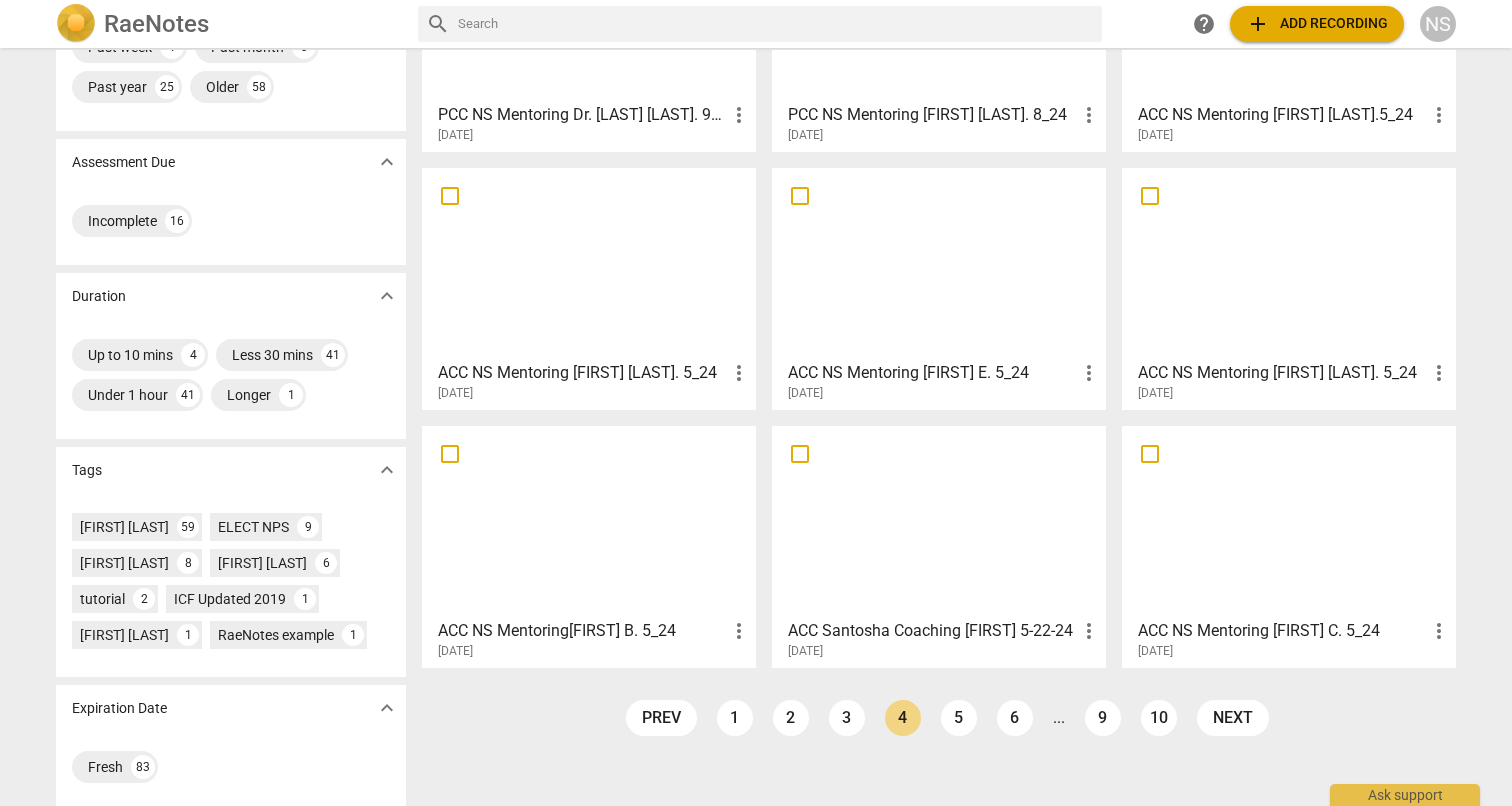 scroll, scrollTop: 246, scrollLeft: 0, axis: vertical 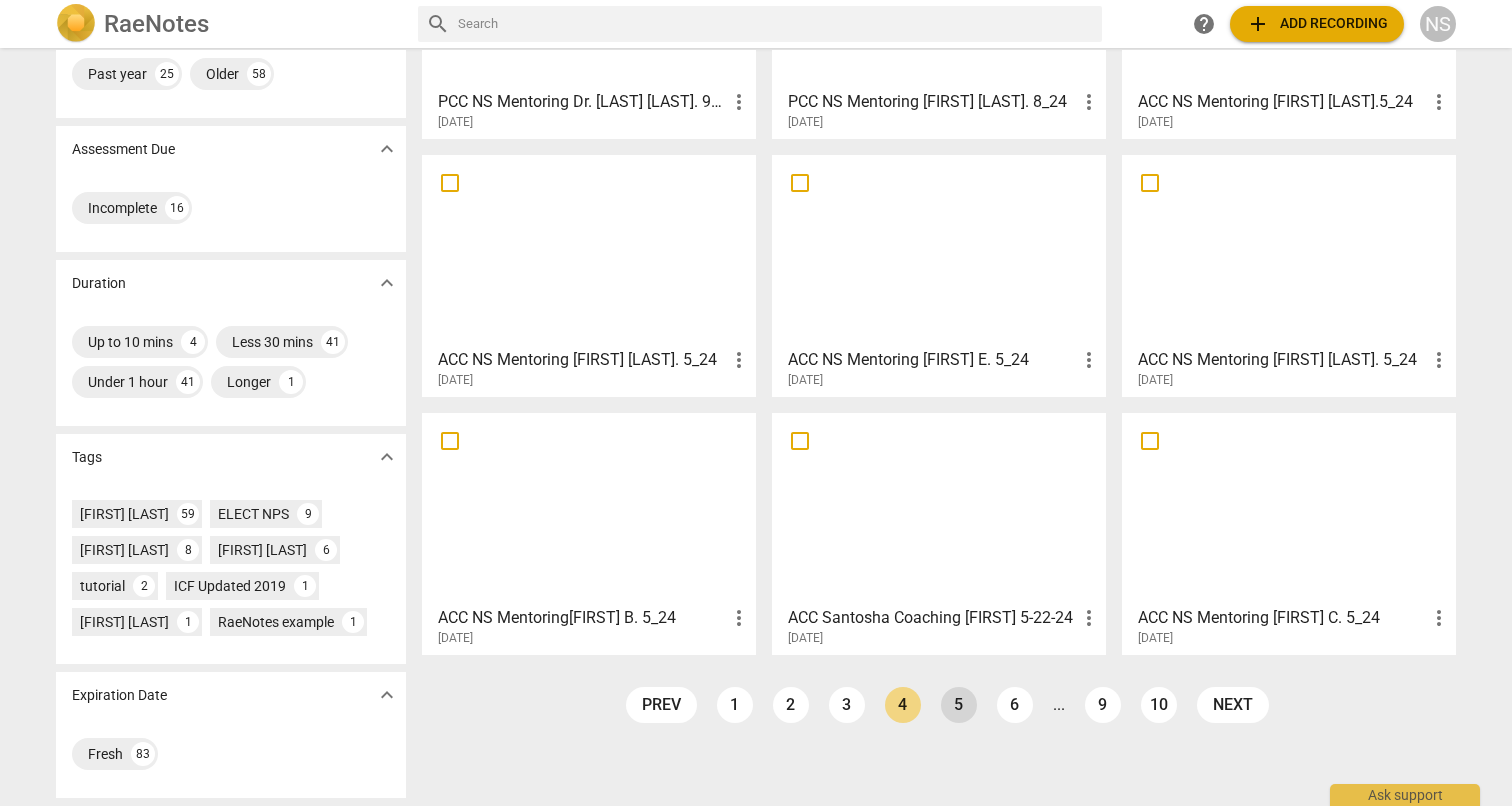 click on "5" at bounding box center (959, 705) 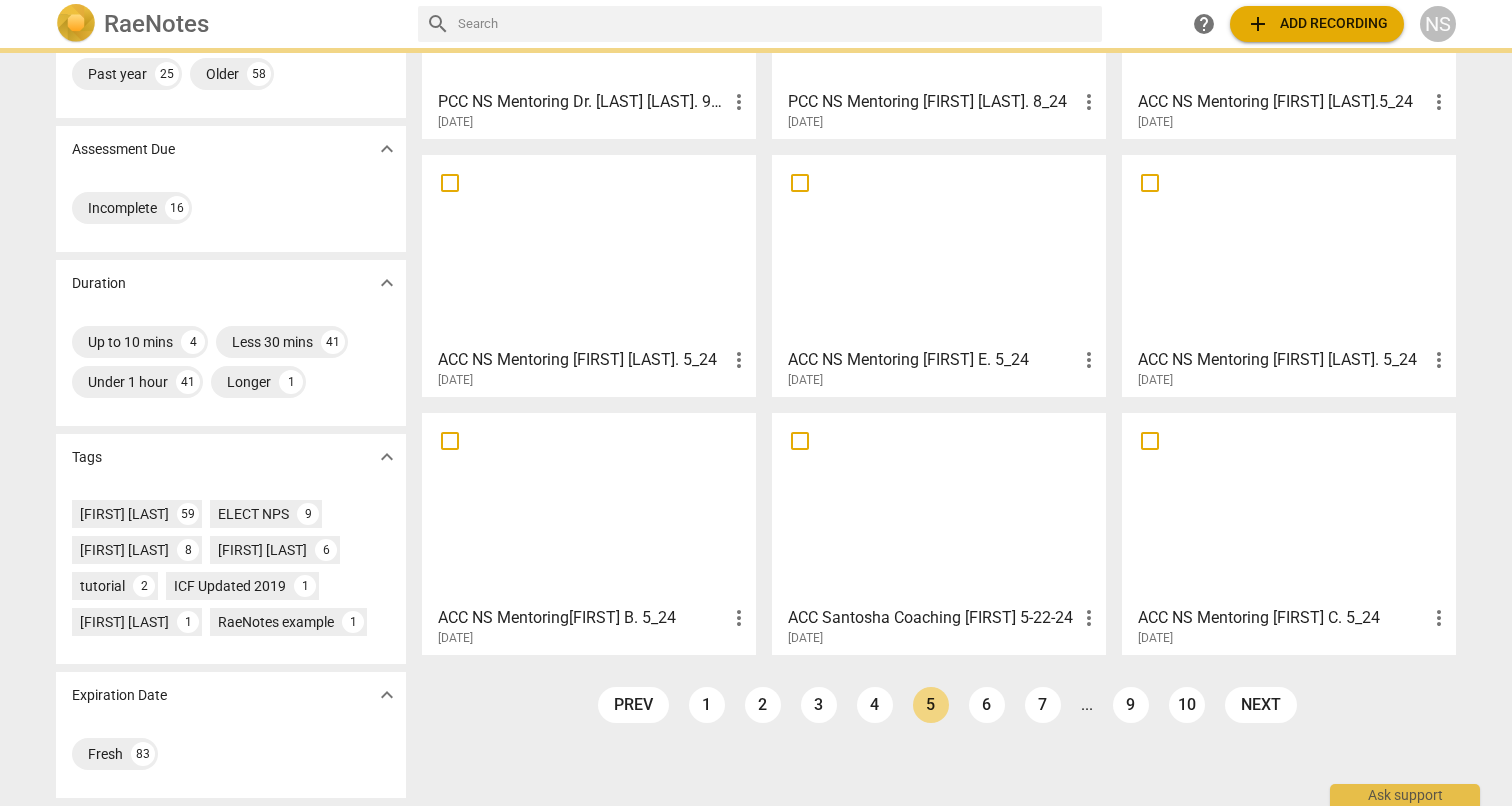 scroll, scrollTop: 0, scrollLeft: 0, axis: both 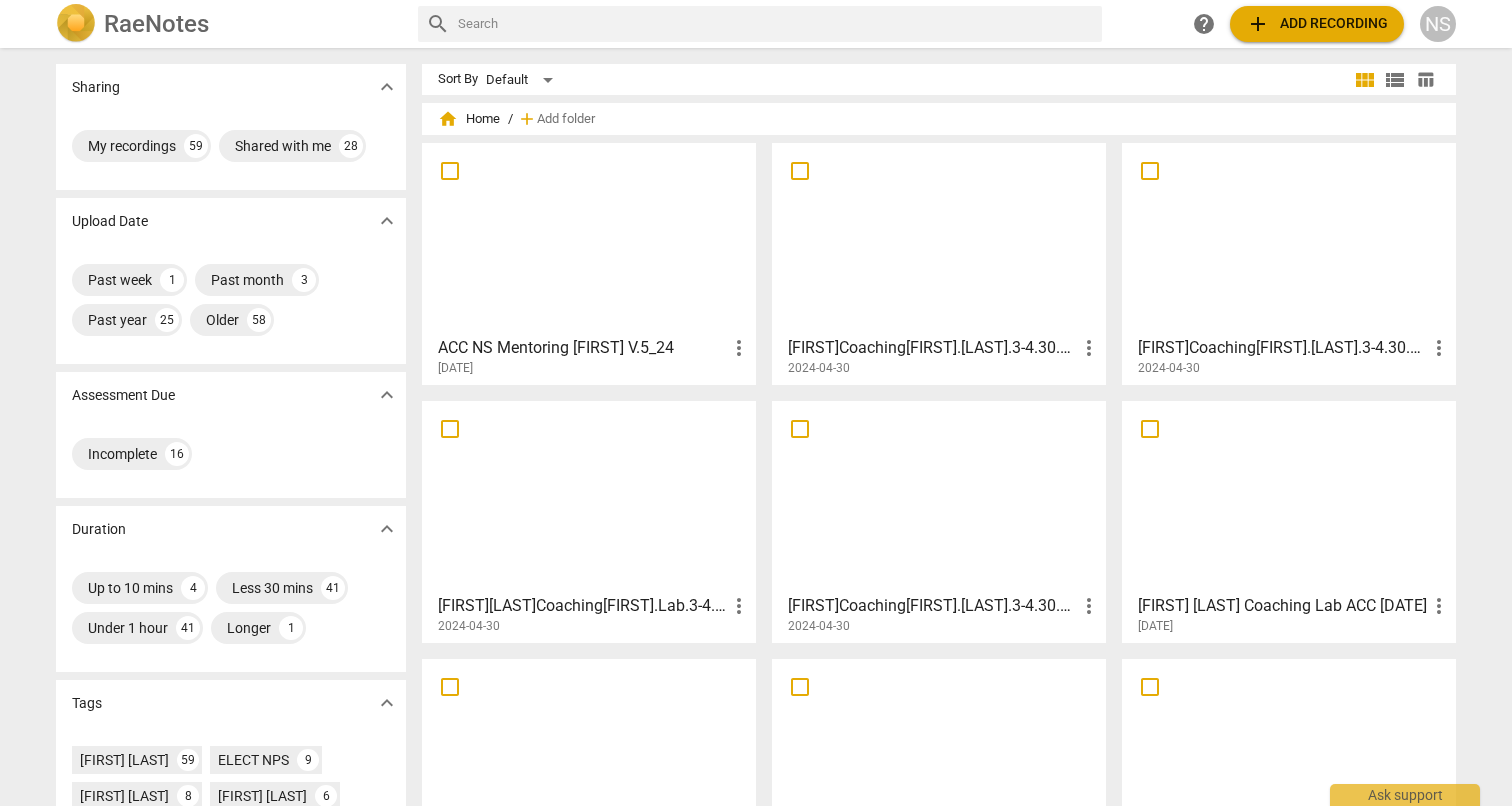 click on "[FIRST]Coaching[FIRST].[LAST].3-4.30.24" at bounding box center (932, 348) 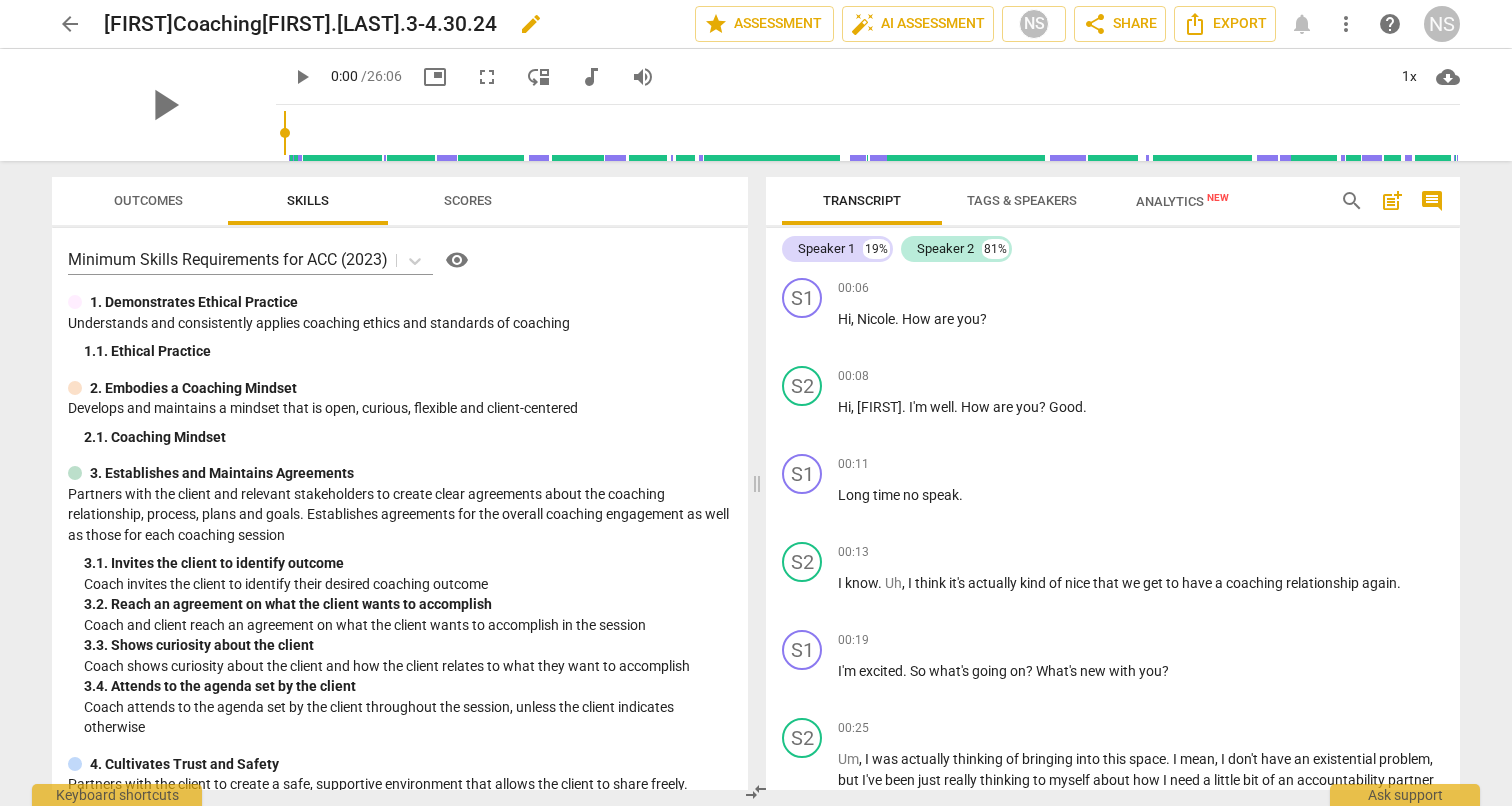 click on "edit" at bounding box center (531, 24) 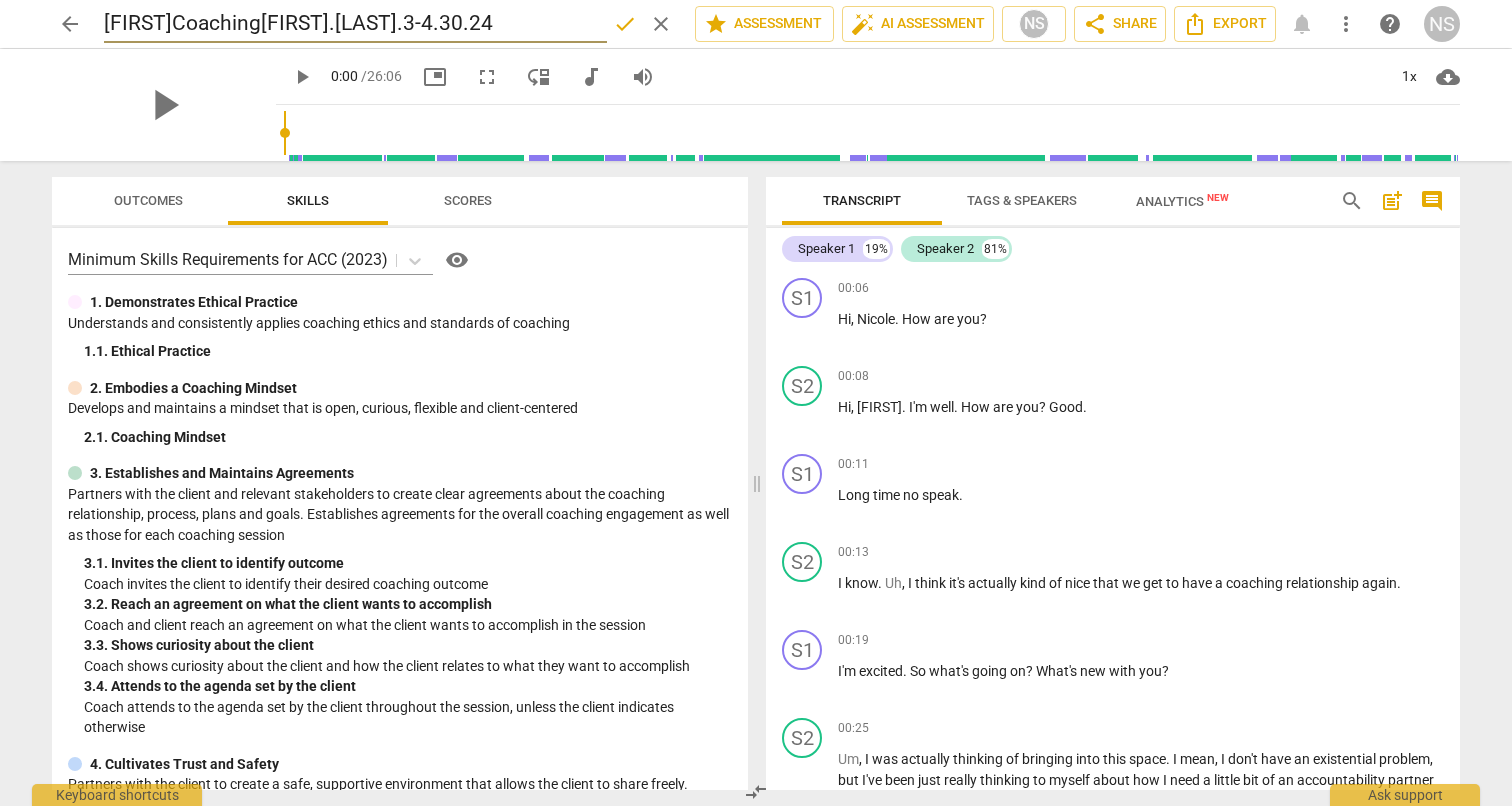 click on "[FIRST]Coaching[FIRST].[LAST].3-4.30.24" at bounding box center (355, 24) 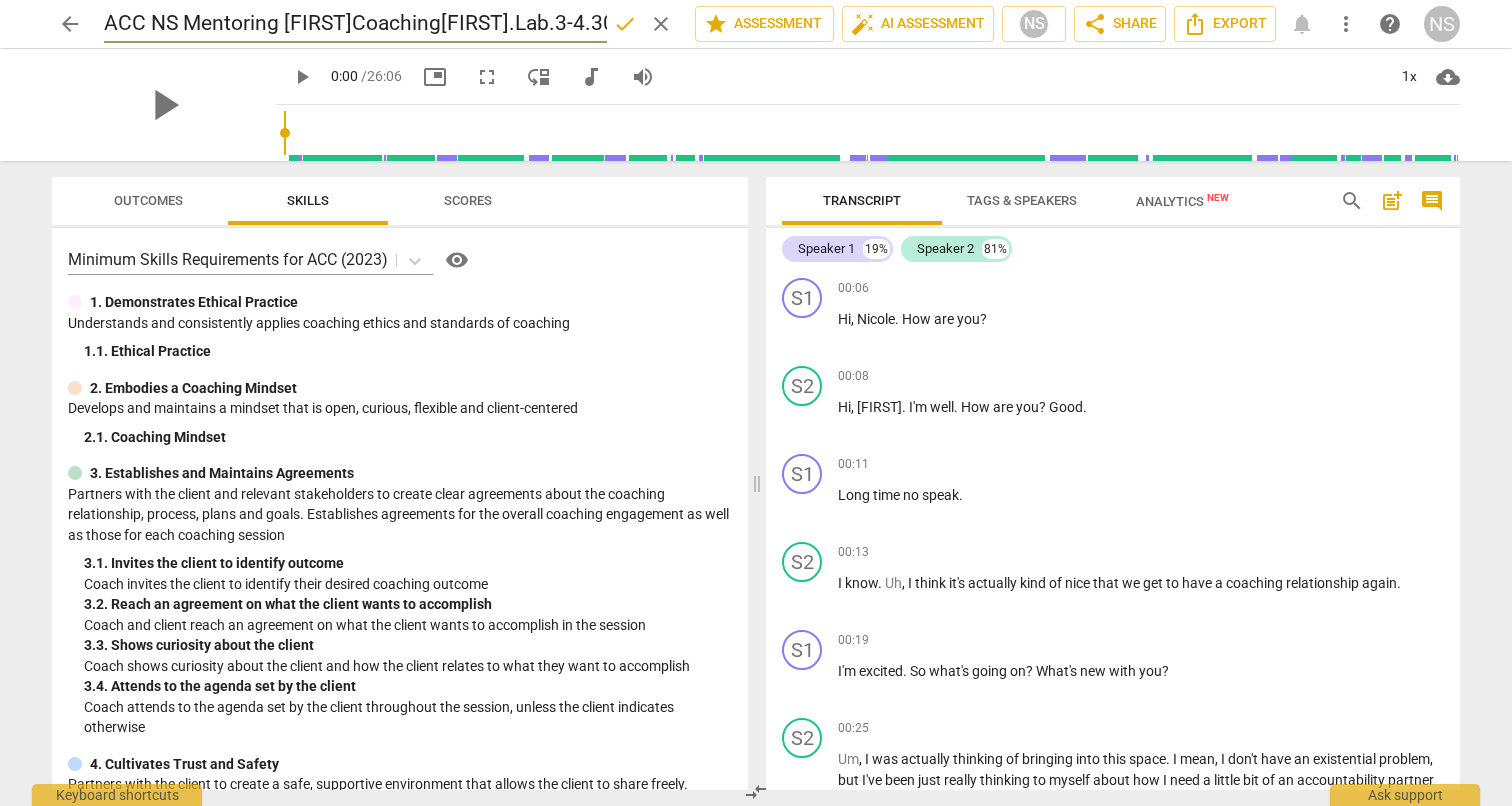 click on "ACC NS Mentoring [FIRST]Coaching[FIRST].Lab.3-4.30.24" at bounding box center [355, 24] 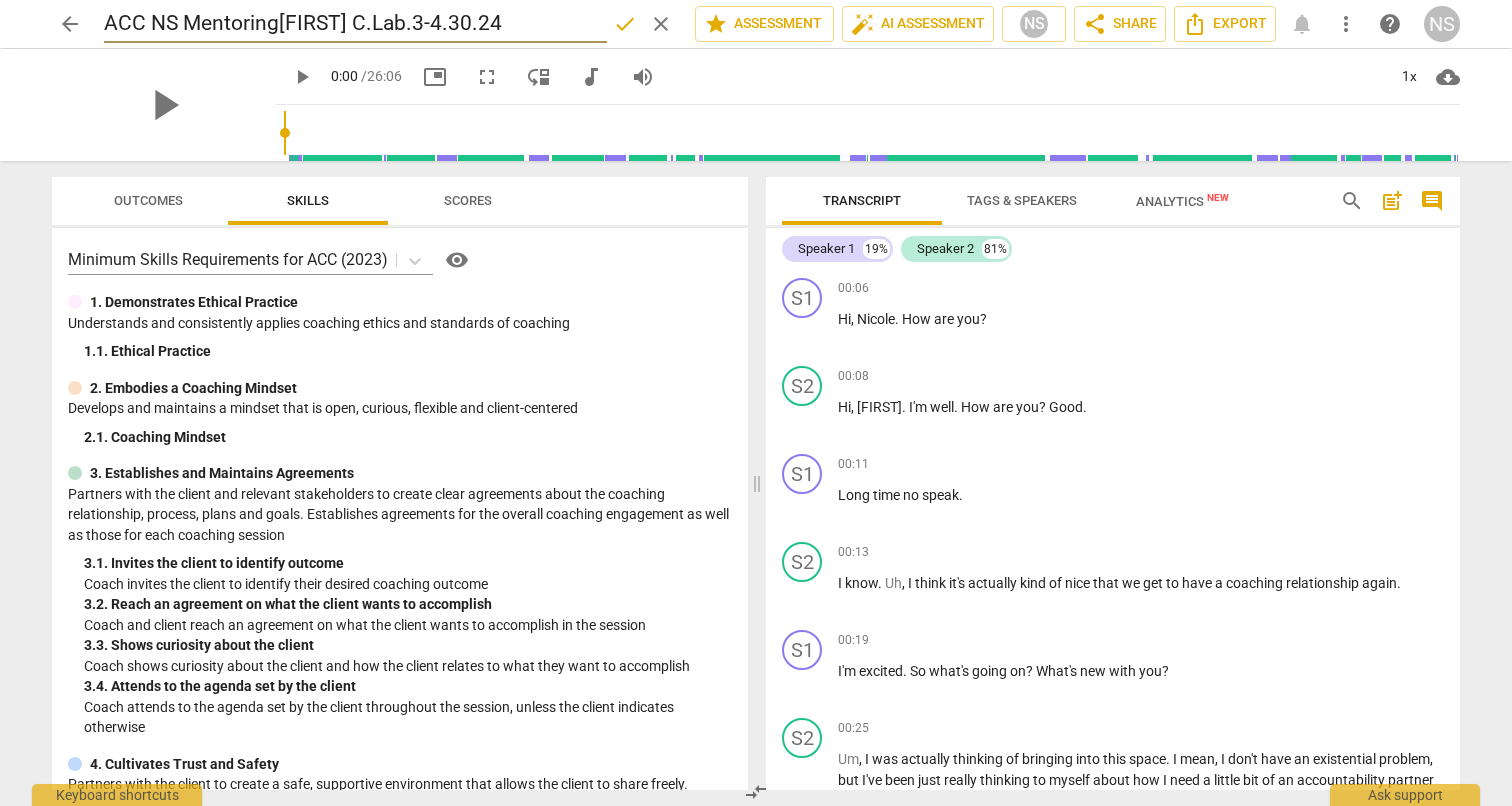 click on "ACC NS Mentoring[FIRST] C.Lab.3-4.30.24" at bounding box center [355, 24] 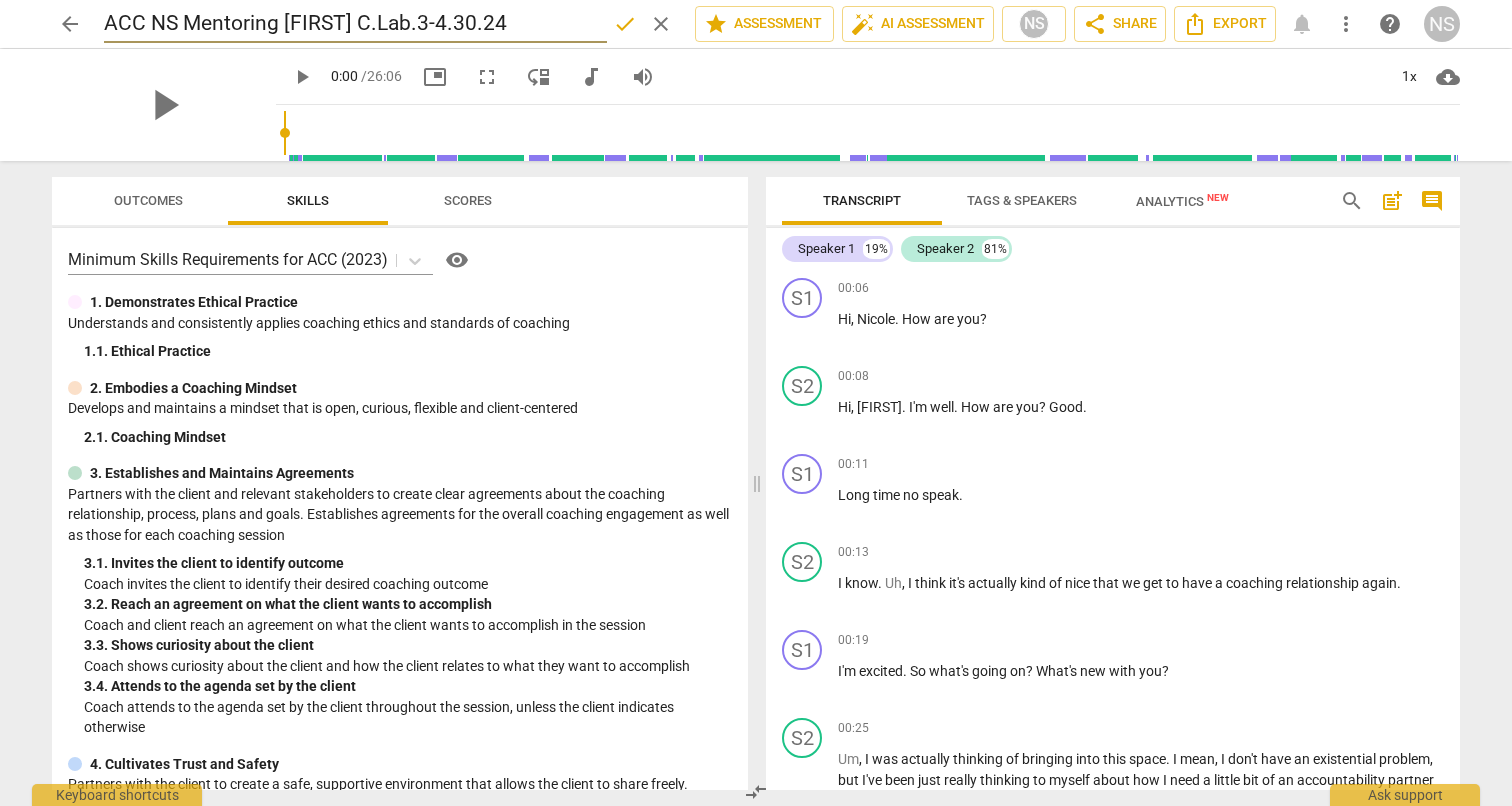 click on "ACC NS Mentoring [FIRST] C.Lab.3-4.30.24" at bounding box center (355, 24) 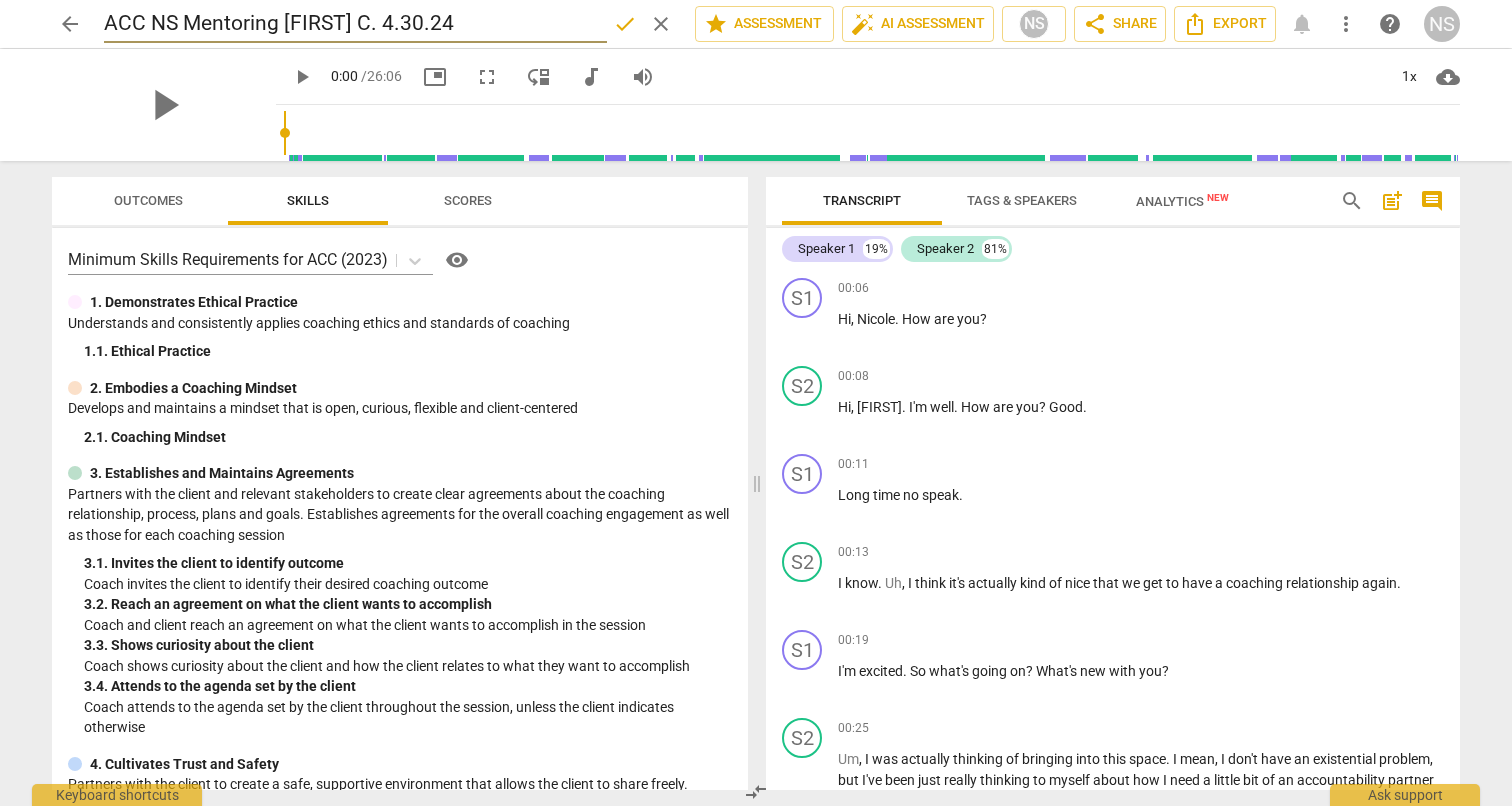 click on "ACC NS Mentoring [FIRST] C. 4.30.24" at bounding box center (355, 24) 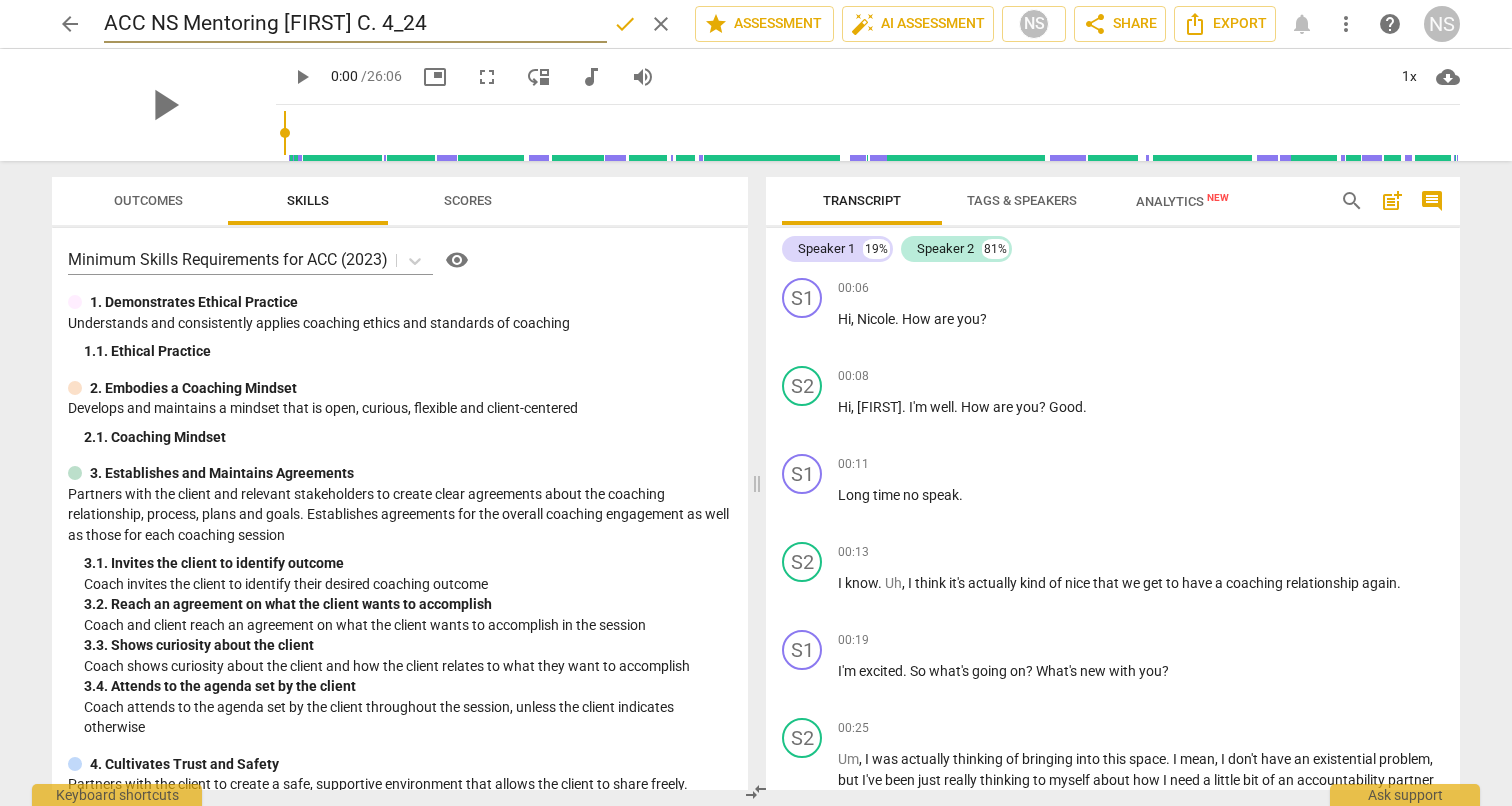 type on "ACC NS Mentoring [FIRST] C. 4_24" 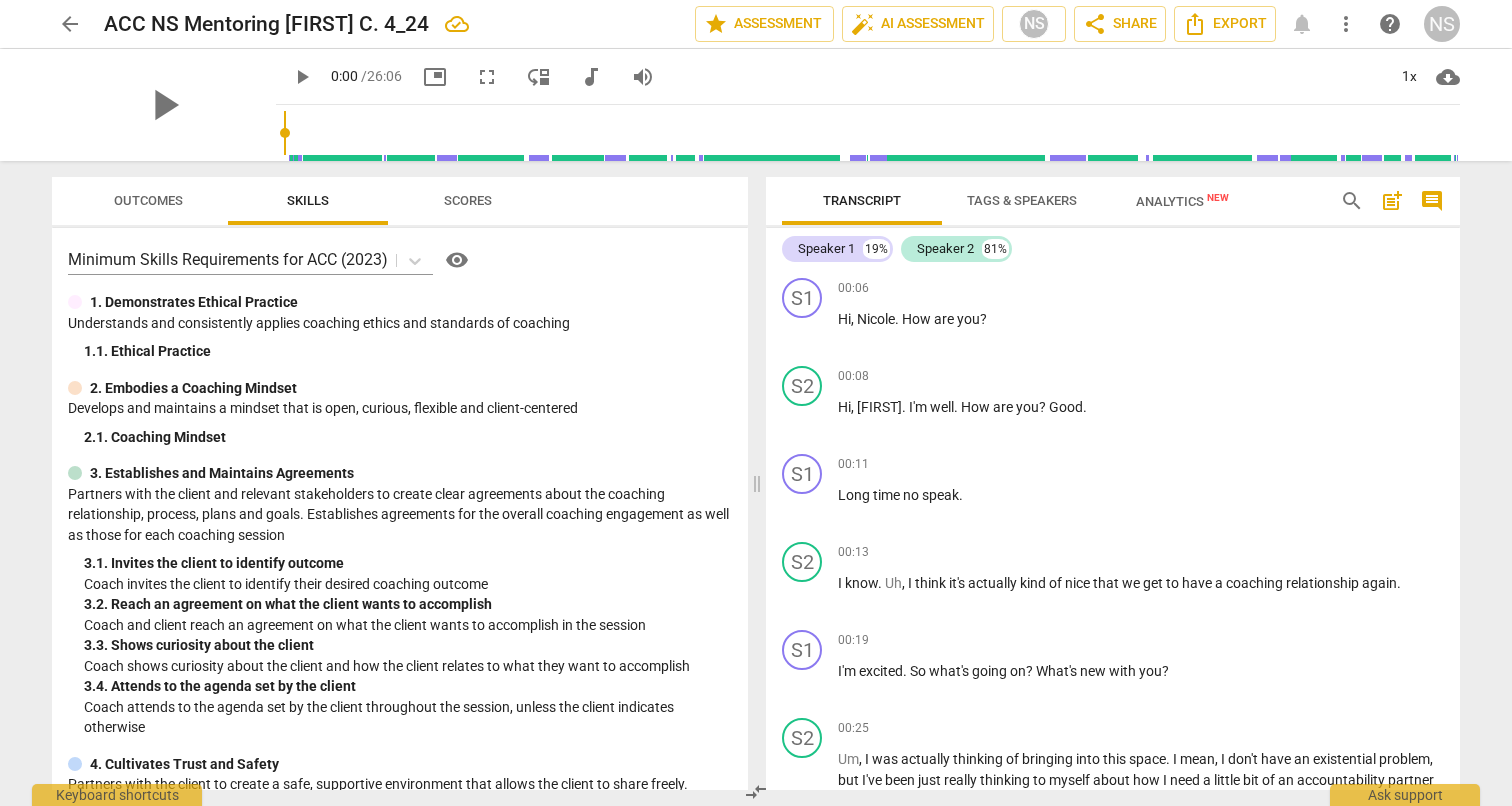 click on "arrow_back" at bounding box center [70, 24] 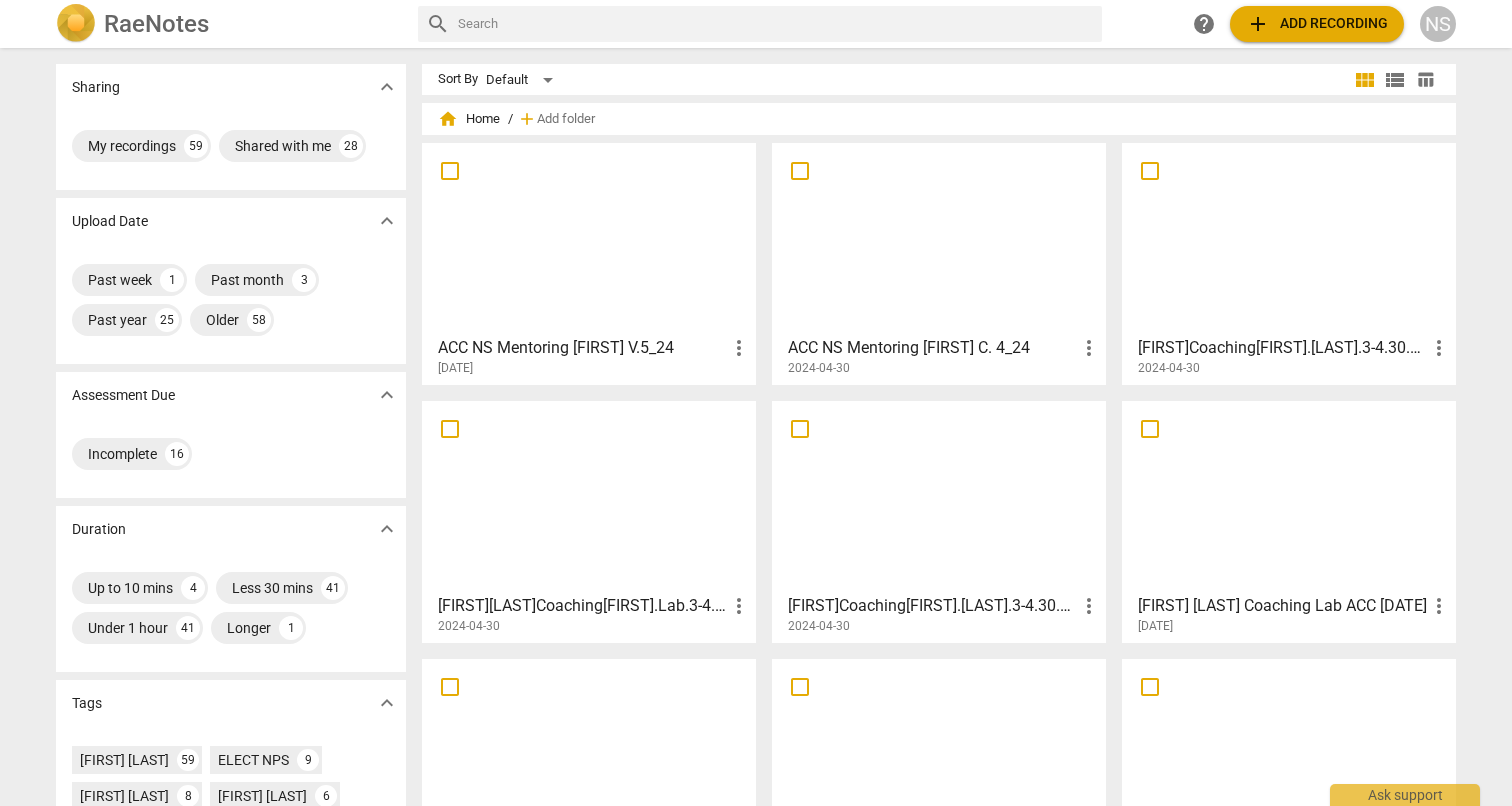 scroll, scrollTop: 0, scrollLeft: 0, axis: both 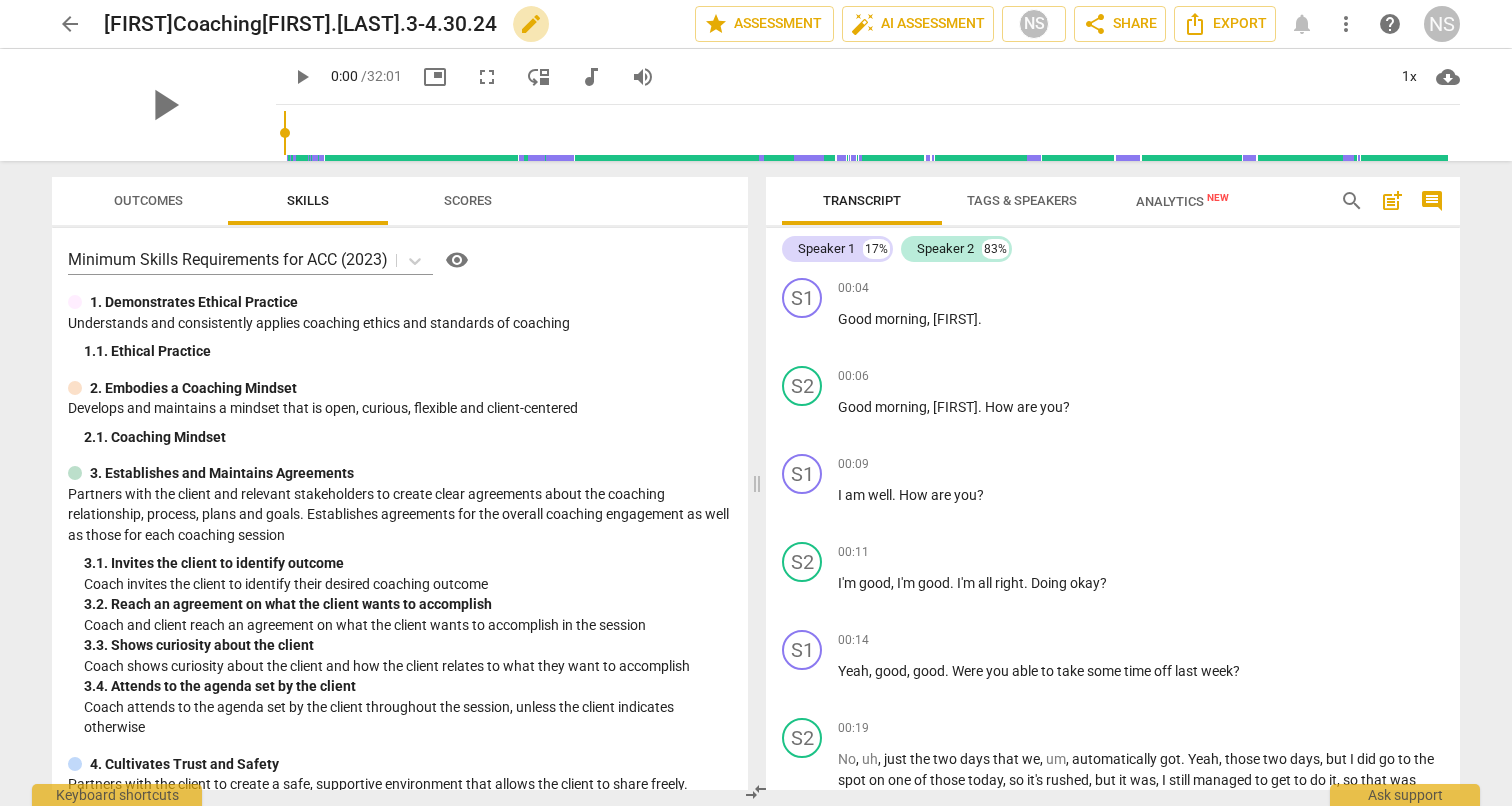 click on "edit" at bounding box center (531, 24) 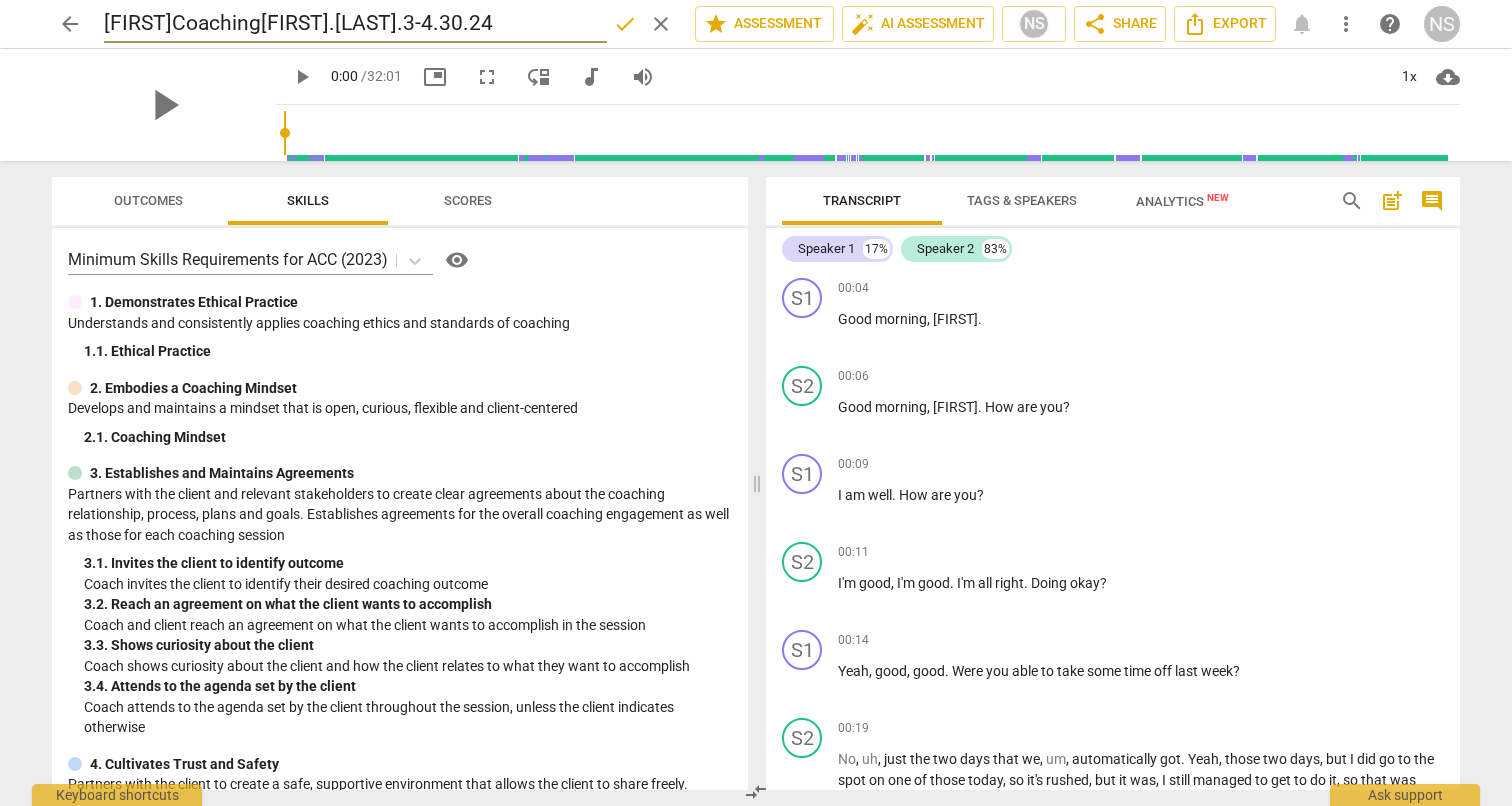 click on "[FIRST]Coaching[FIRST].[LAST].3-4.30.24" at bounding box center (355, 24) 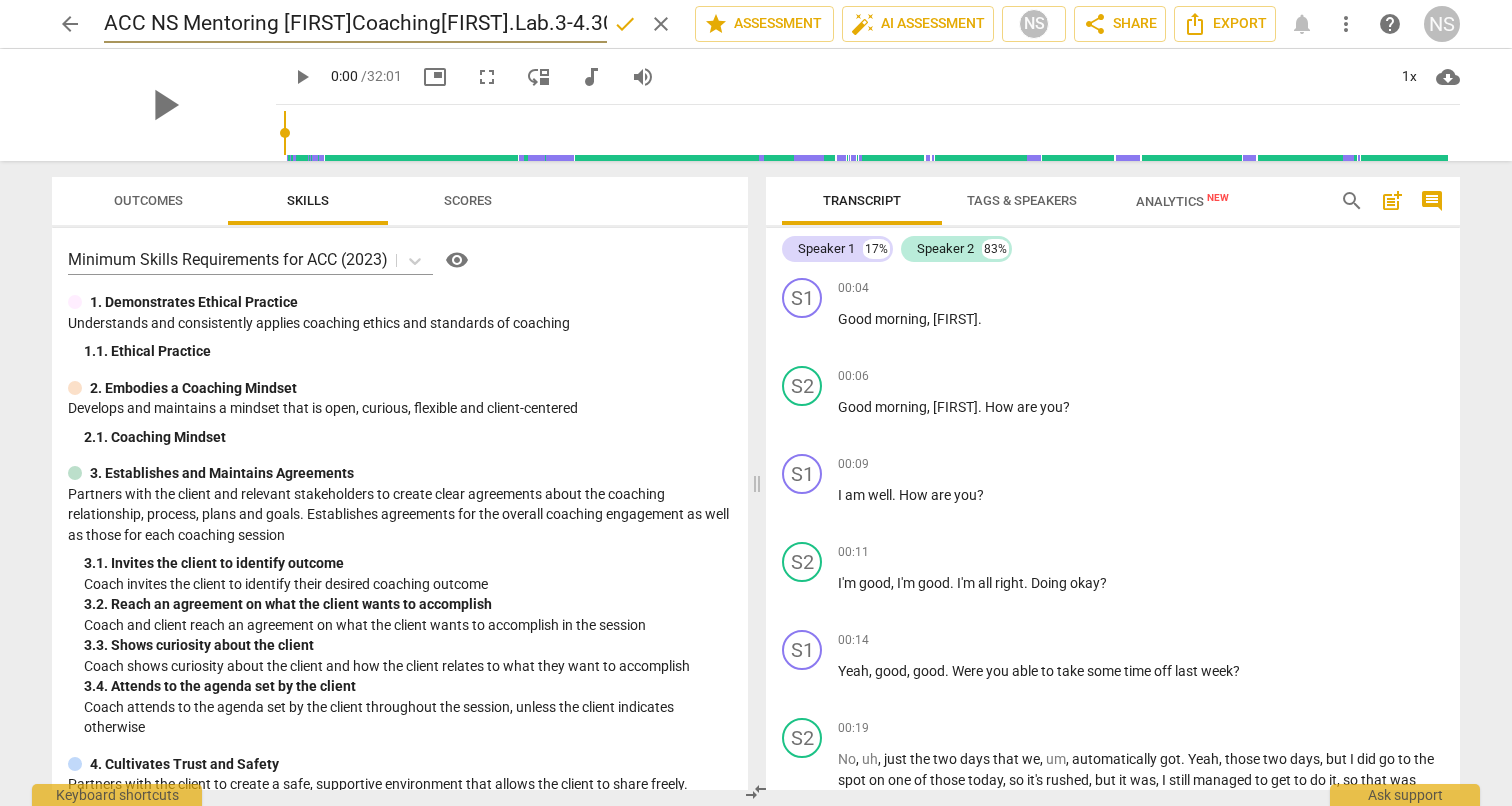click on "ACC NS Mentoring [FIRST]Coaching[FIRST].Lab.3-4.30.24" at bounding box center [355, 24] 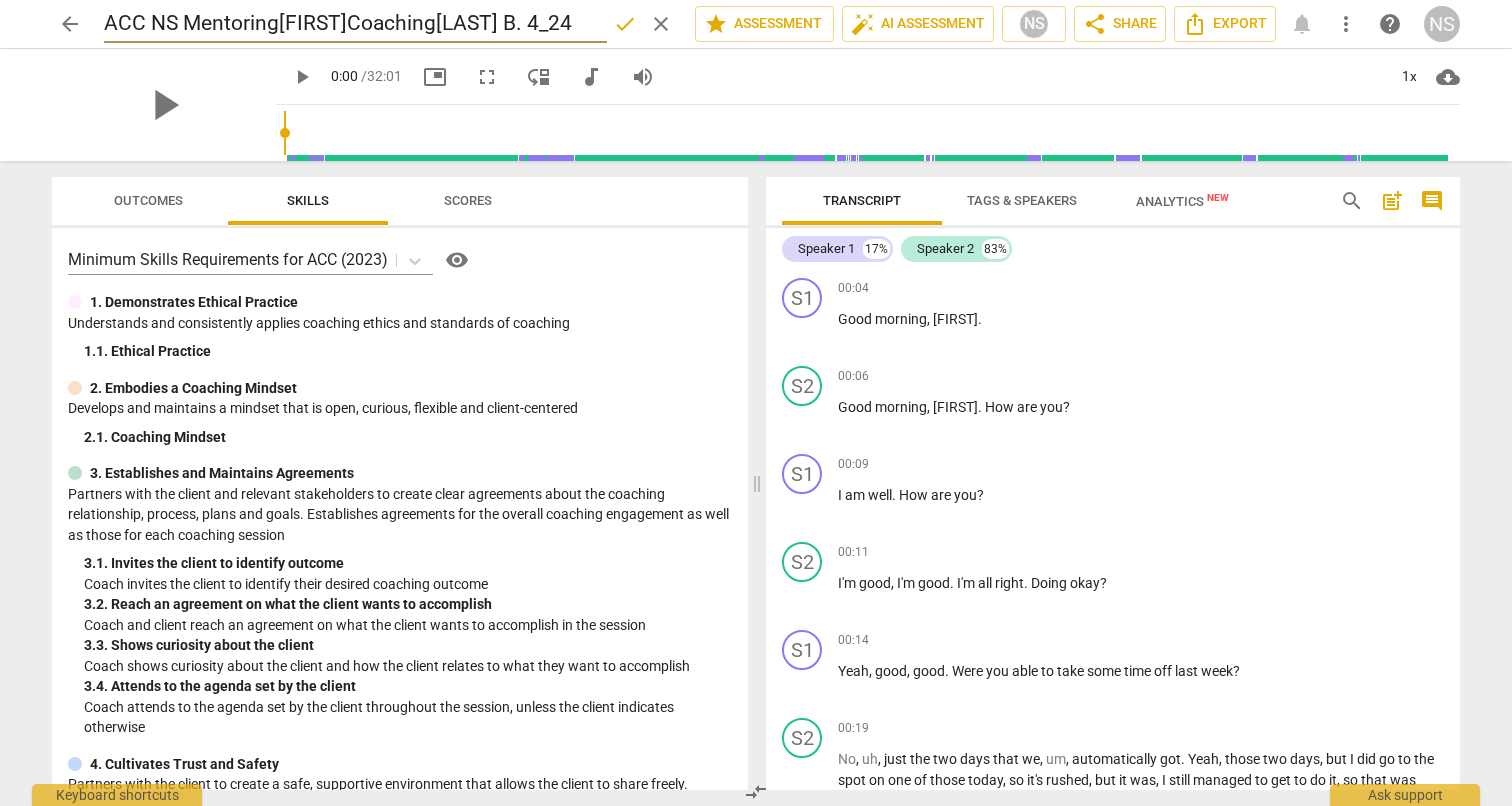 click on "ACC NS Mentoring[FIRST]Coaching[LAST] B. 4_24" at bounding box center [355, 24] 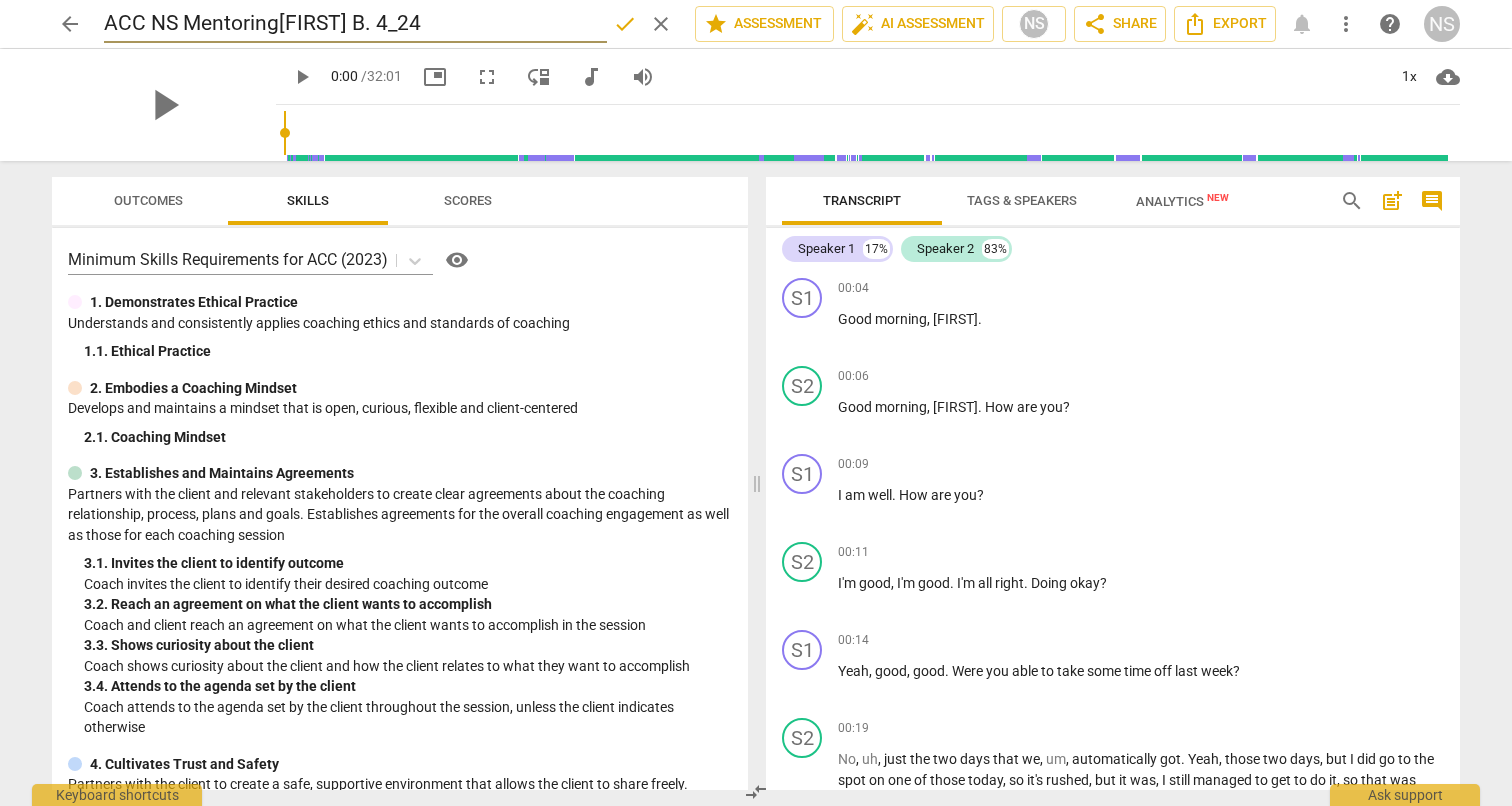 type on "ACC NS Mentoring[FIRST] B. 4_24" 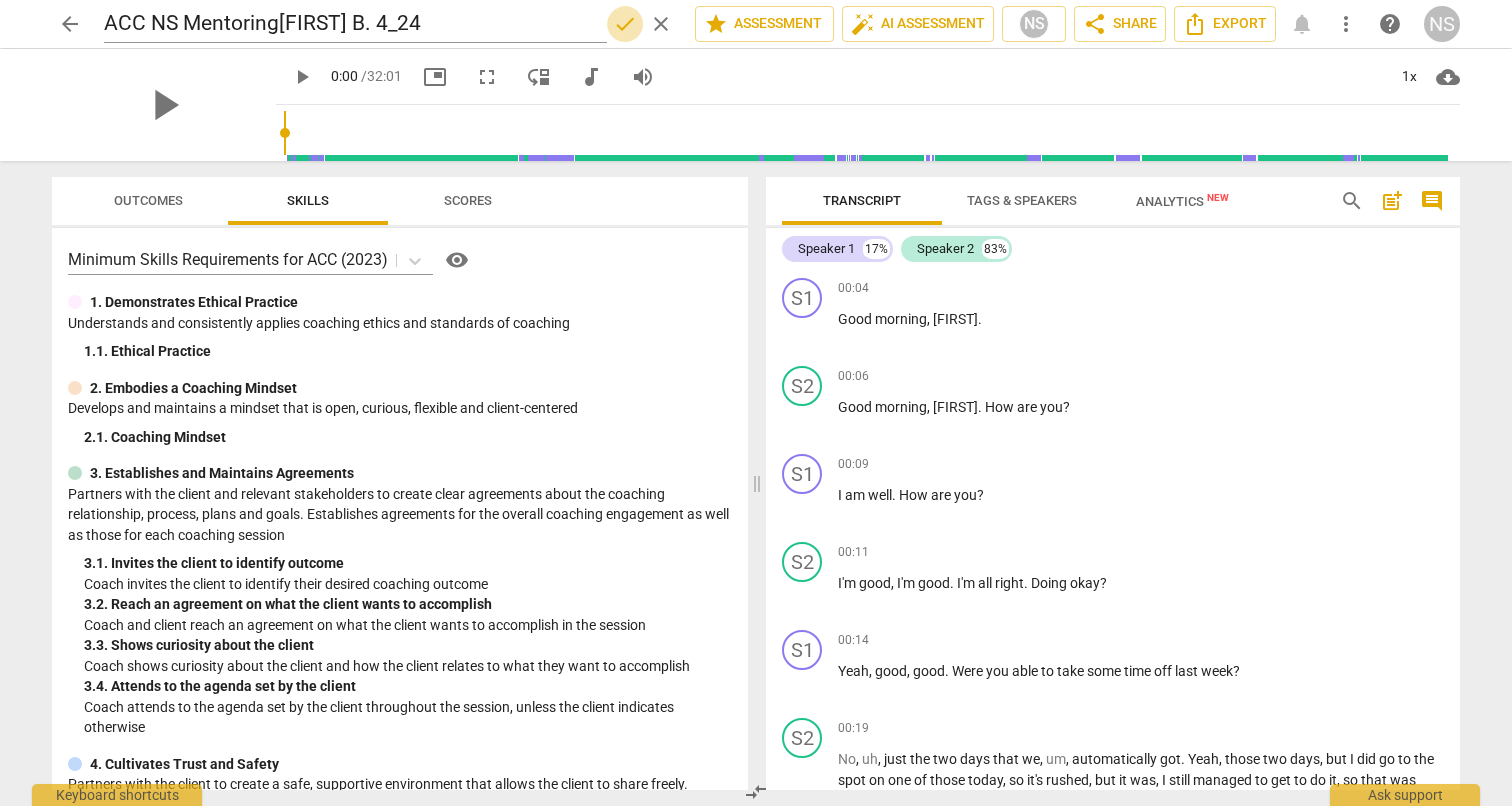 click on "done" at bounding box center [625, 24] 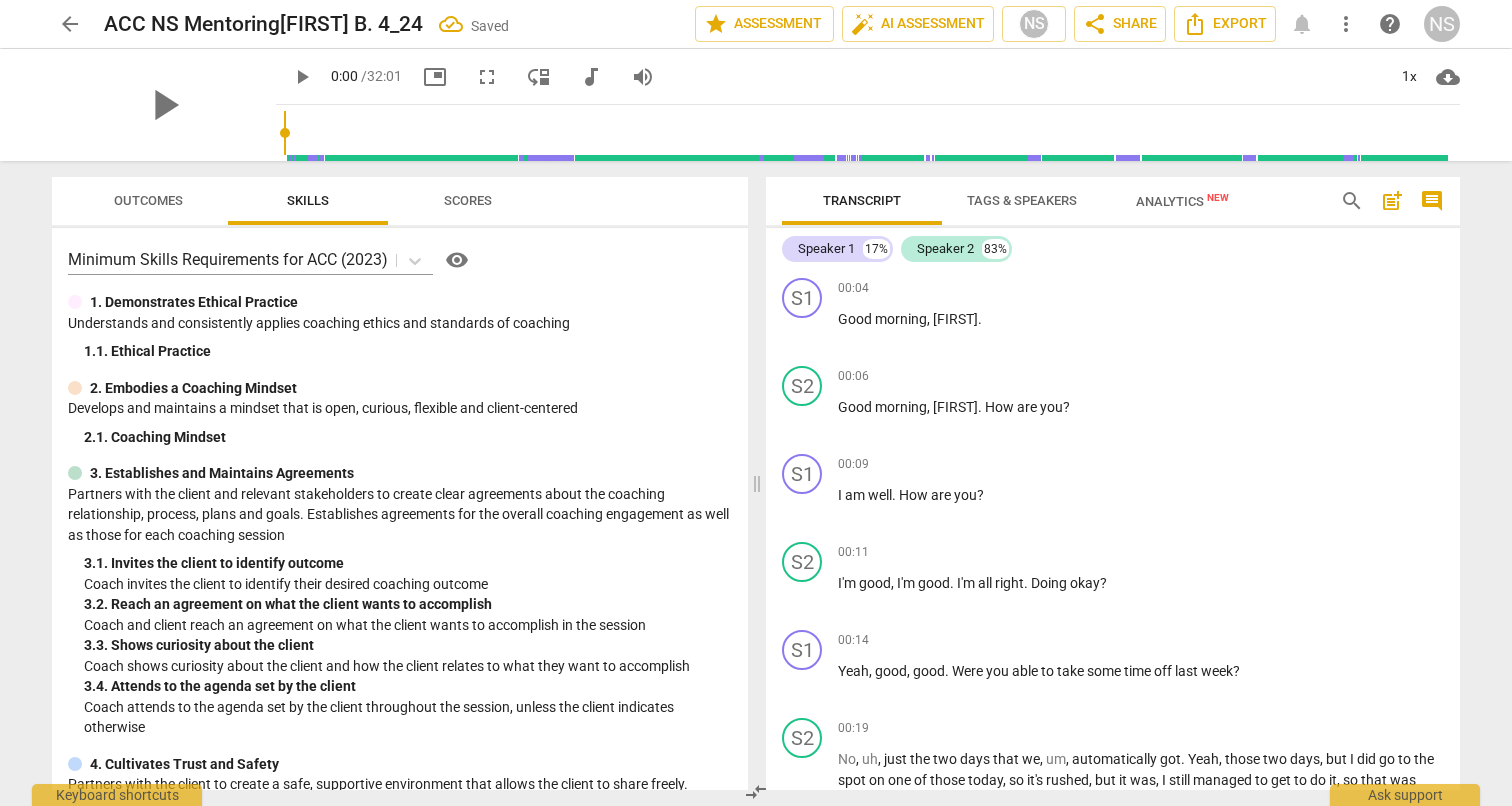 click on "arrow_back" at bounding box center [70, 24] 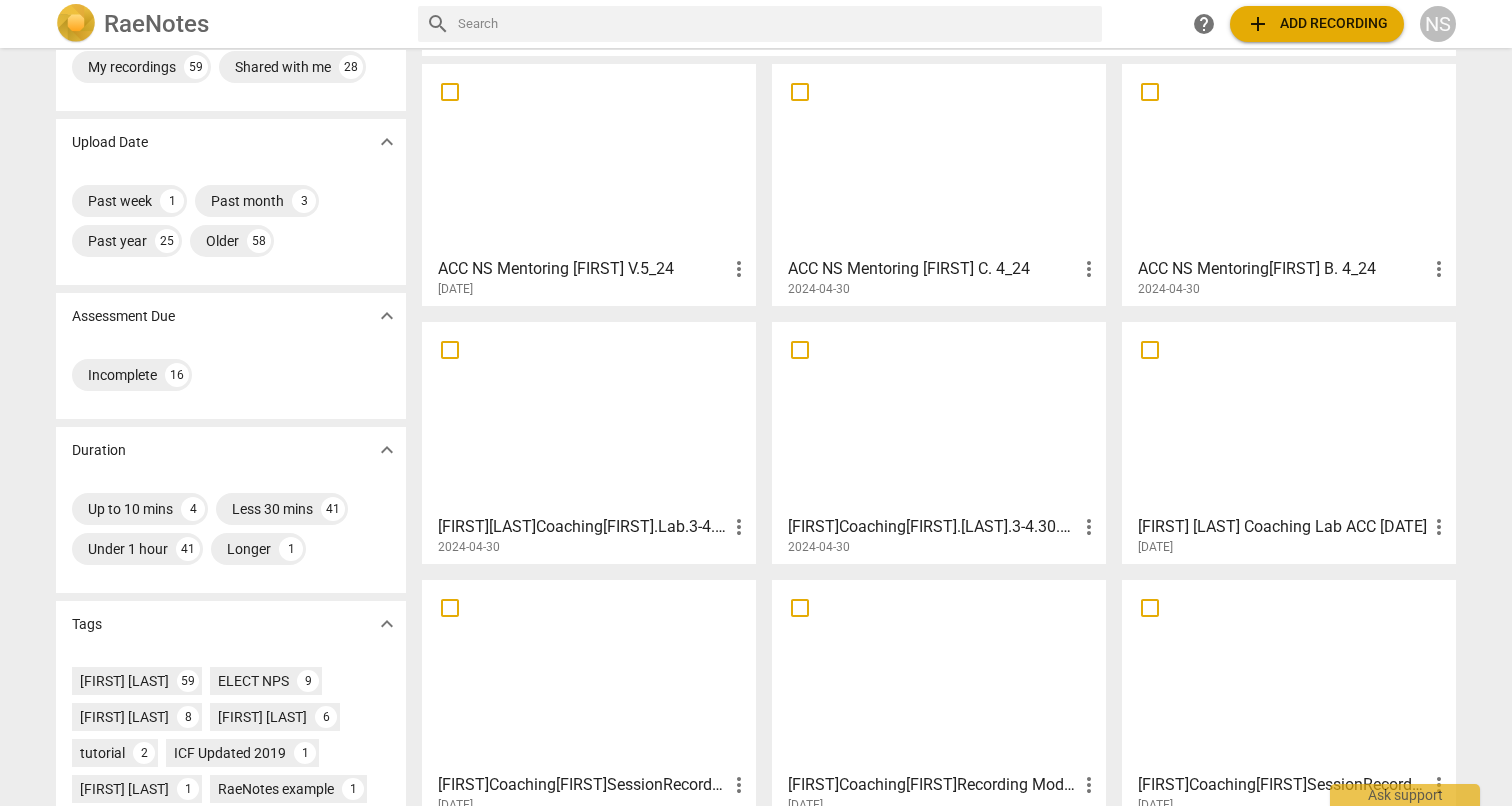 scroll, scrollTop: 101, scrollLeft: 0, axis: vertical 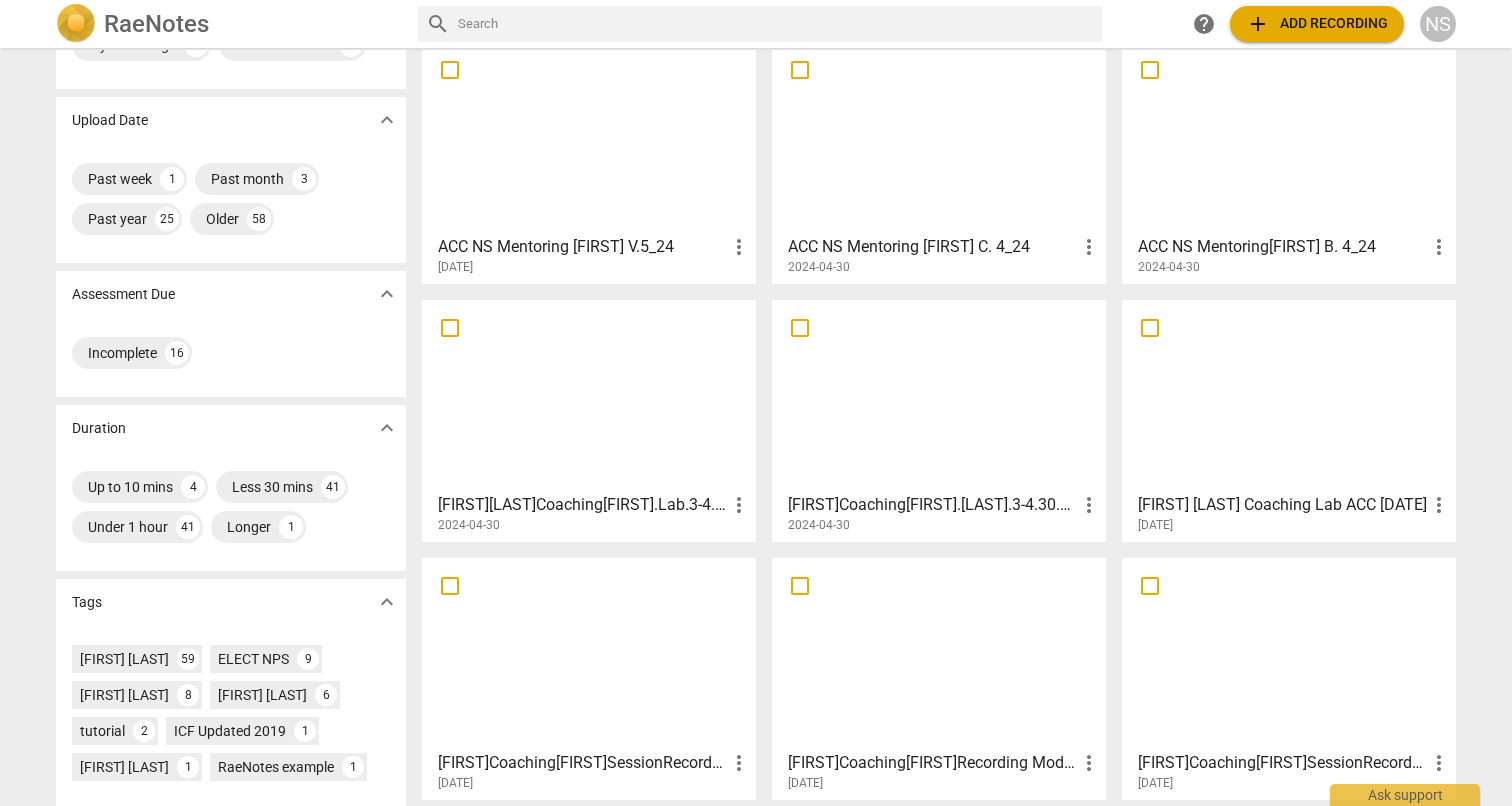 click on "[FIRST][LAST]Coaching[FIRST].Lab.3-4.30.24" at bounding box center (582, 505) 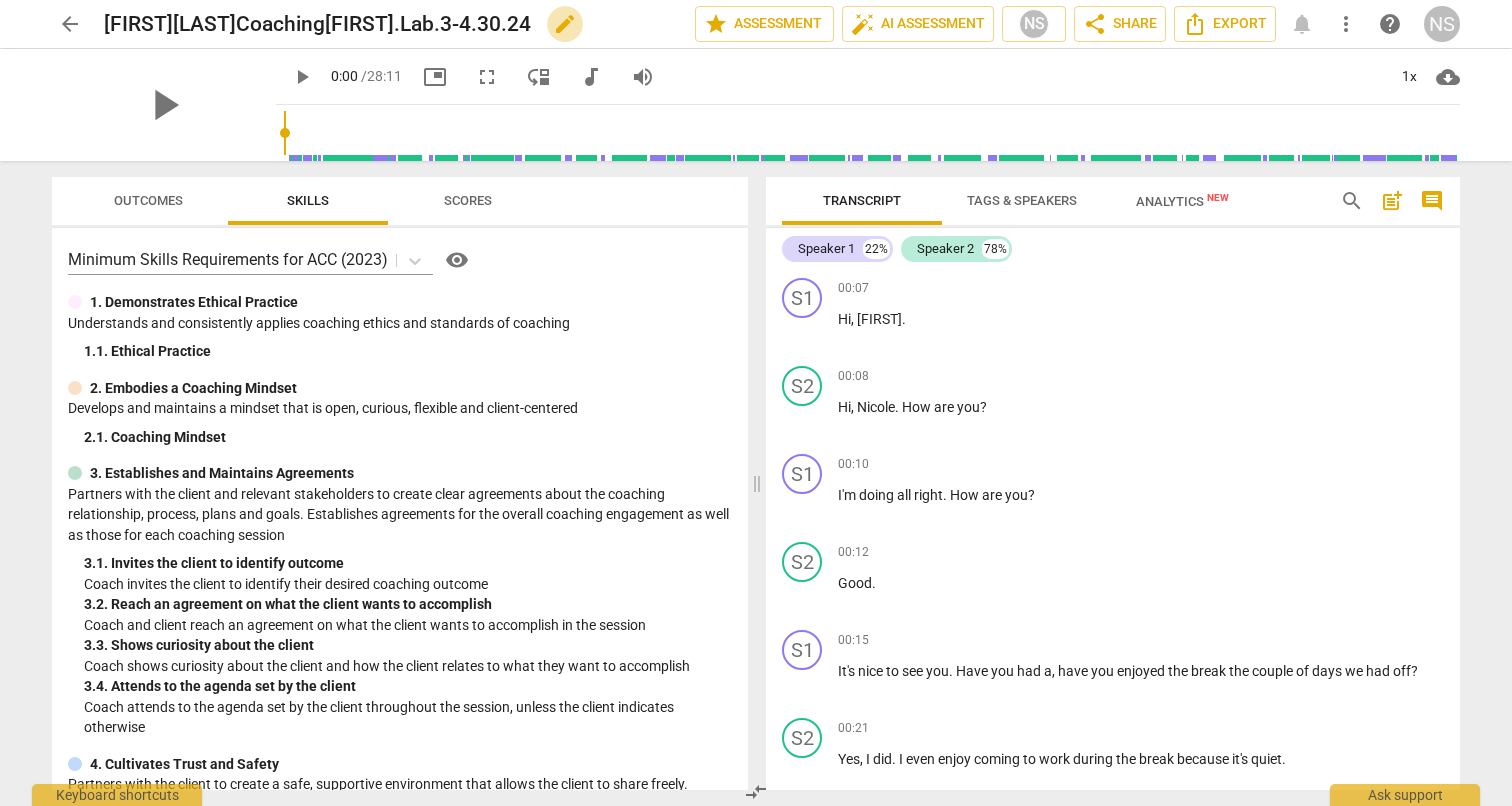 click on "edit" at bounding box center [565, 24] 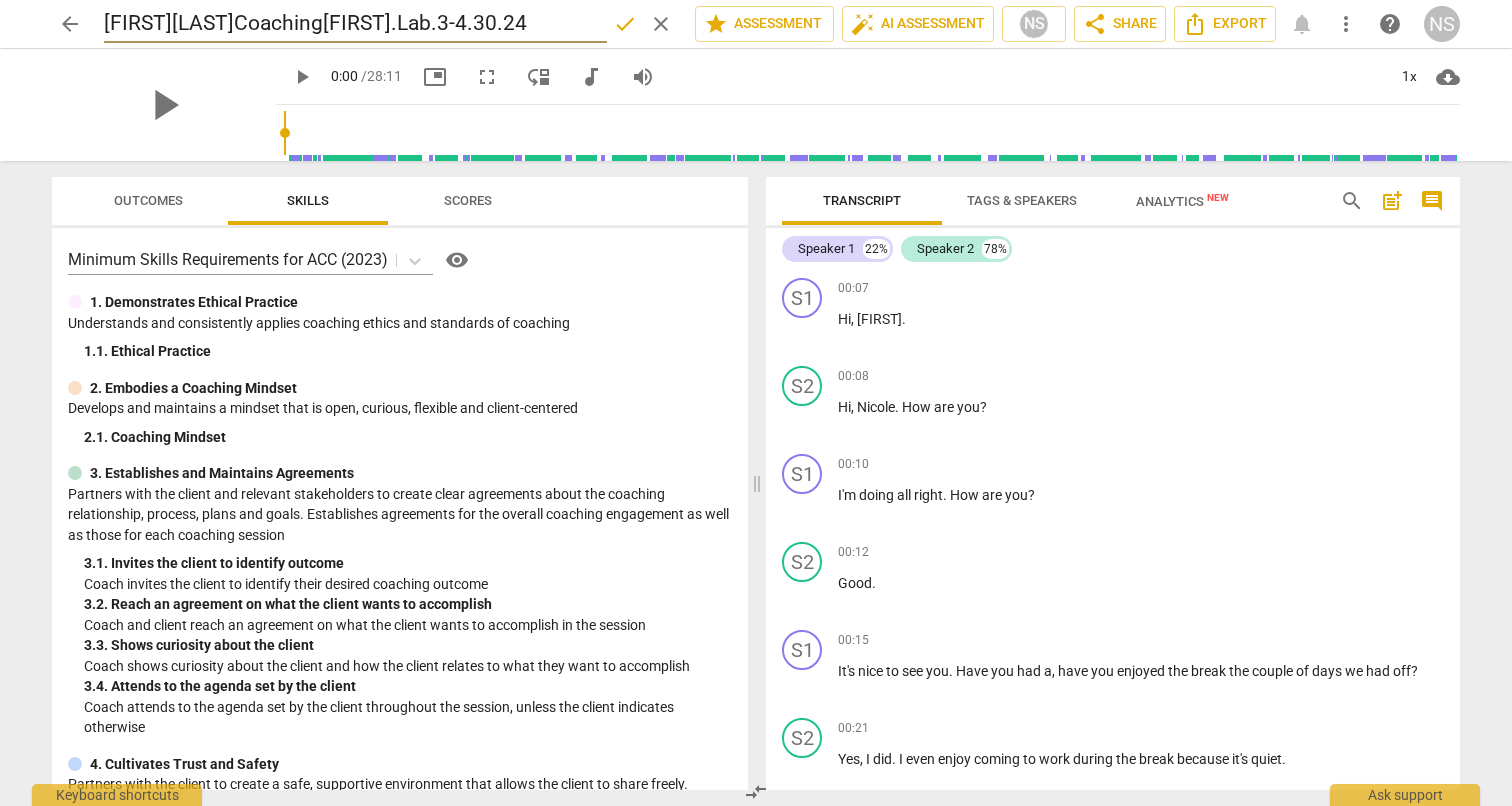 click on "[FIRST][LAST]Coaching[FIRST].Lab.3-4.30.24" at bounding box center (355, 24) 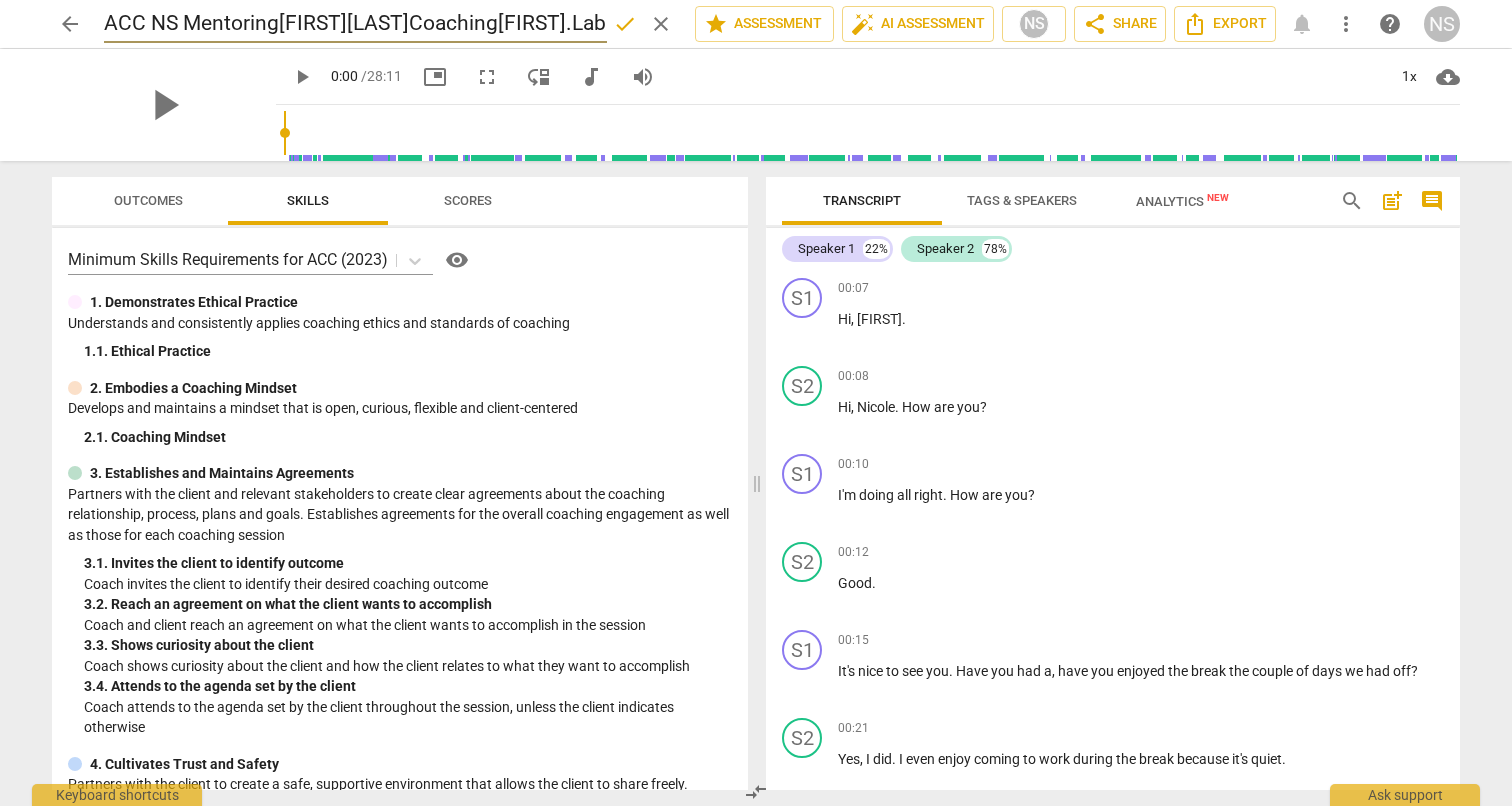 click on "ACC NS Mentoring[FIRST][LAST]Coaching[FIRST].Lab.3-4.30.24" at bounding box center (355, 24) 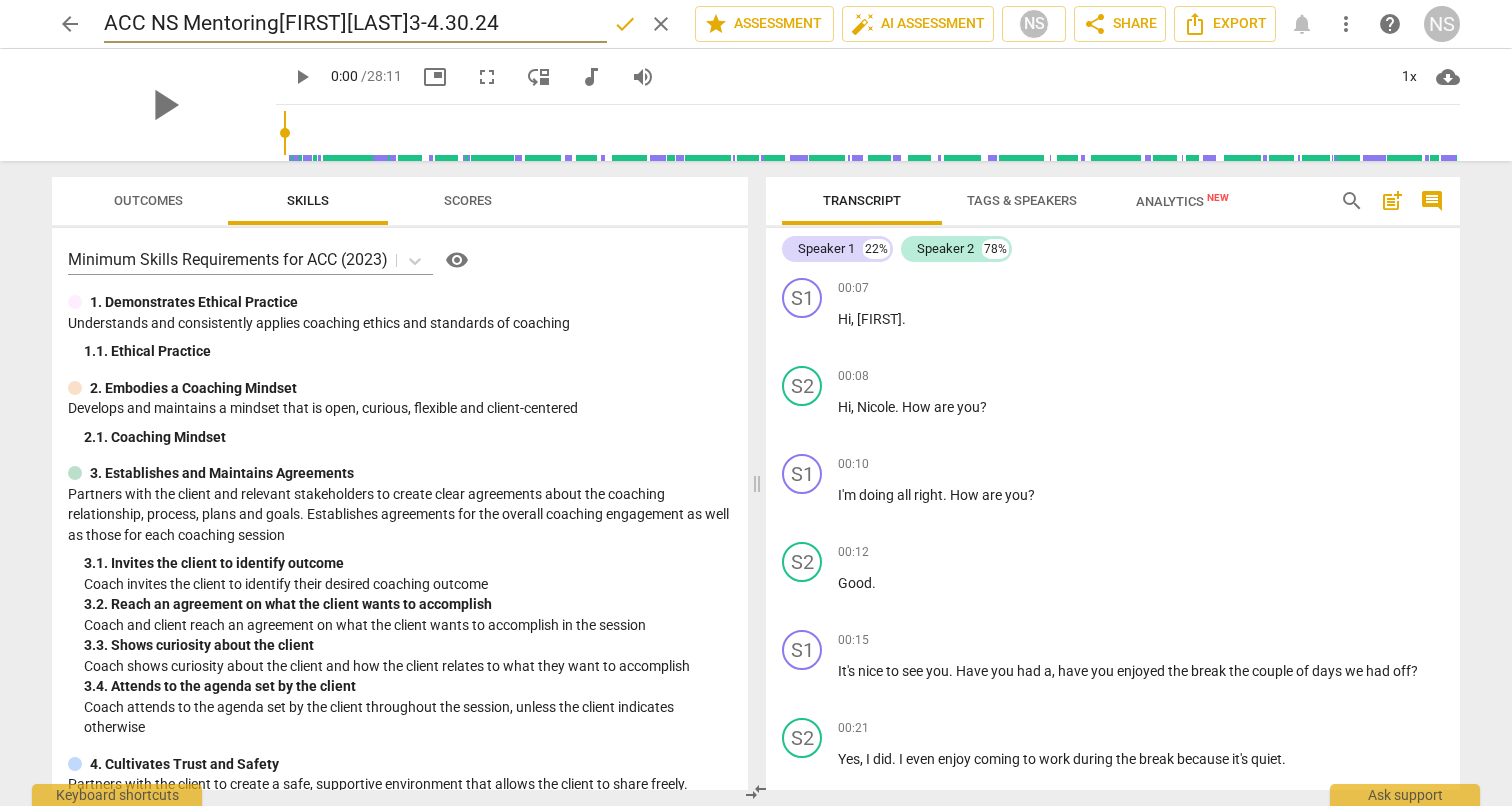 click on "ACC NS Mentoring[FIRST][LAST]3-4.30.24" at bounding box center [355, 24] 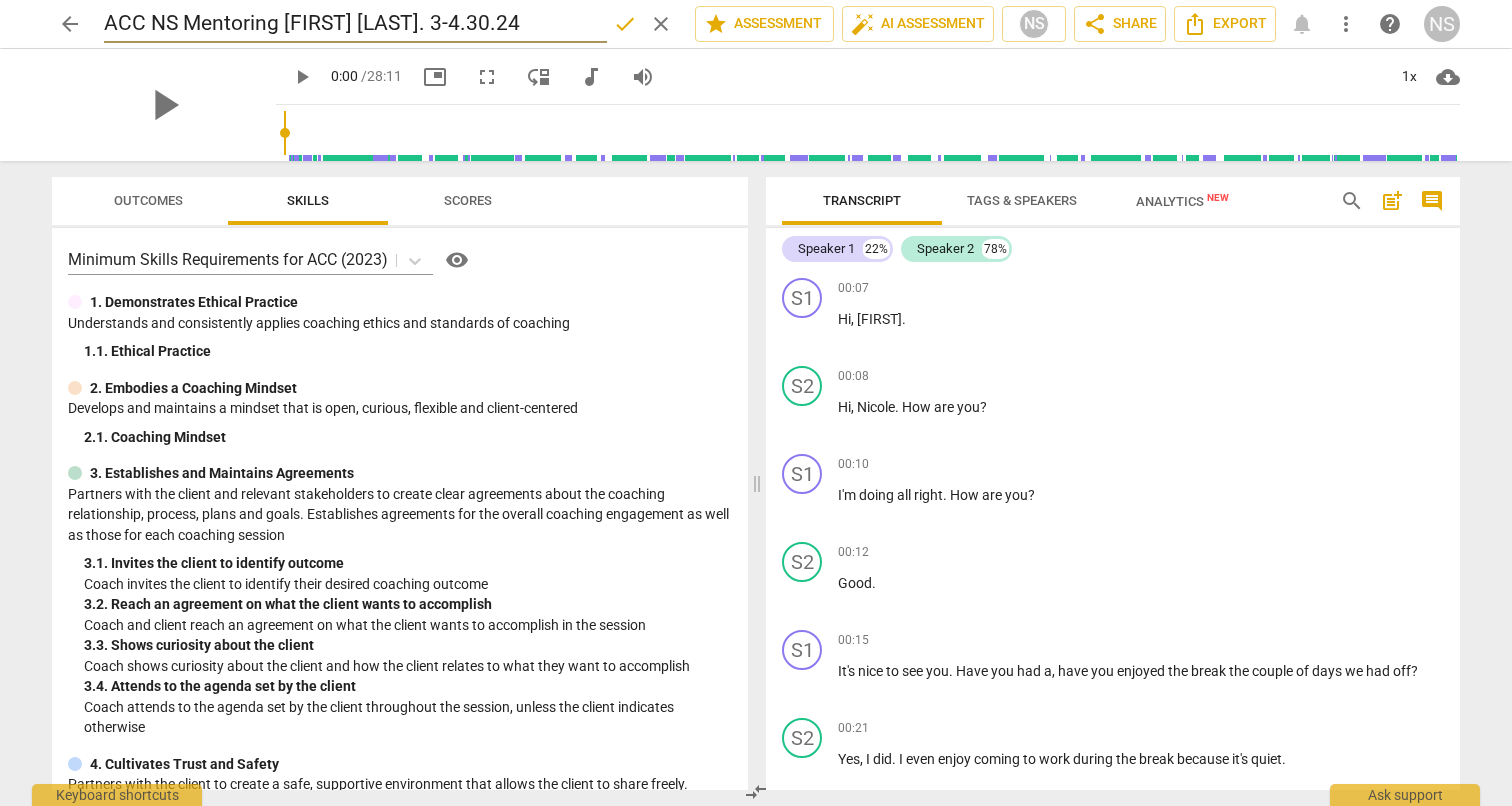 click on "ACC NS Mentoring [FIRST] [LAST]. 3-4.30.24" at bounding box center [355, 24] 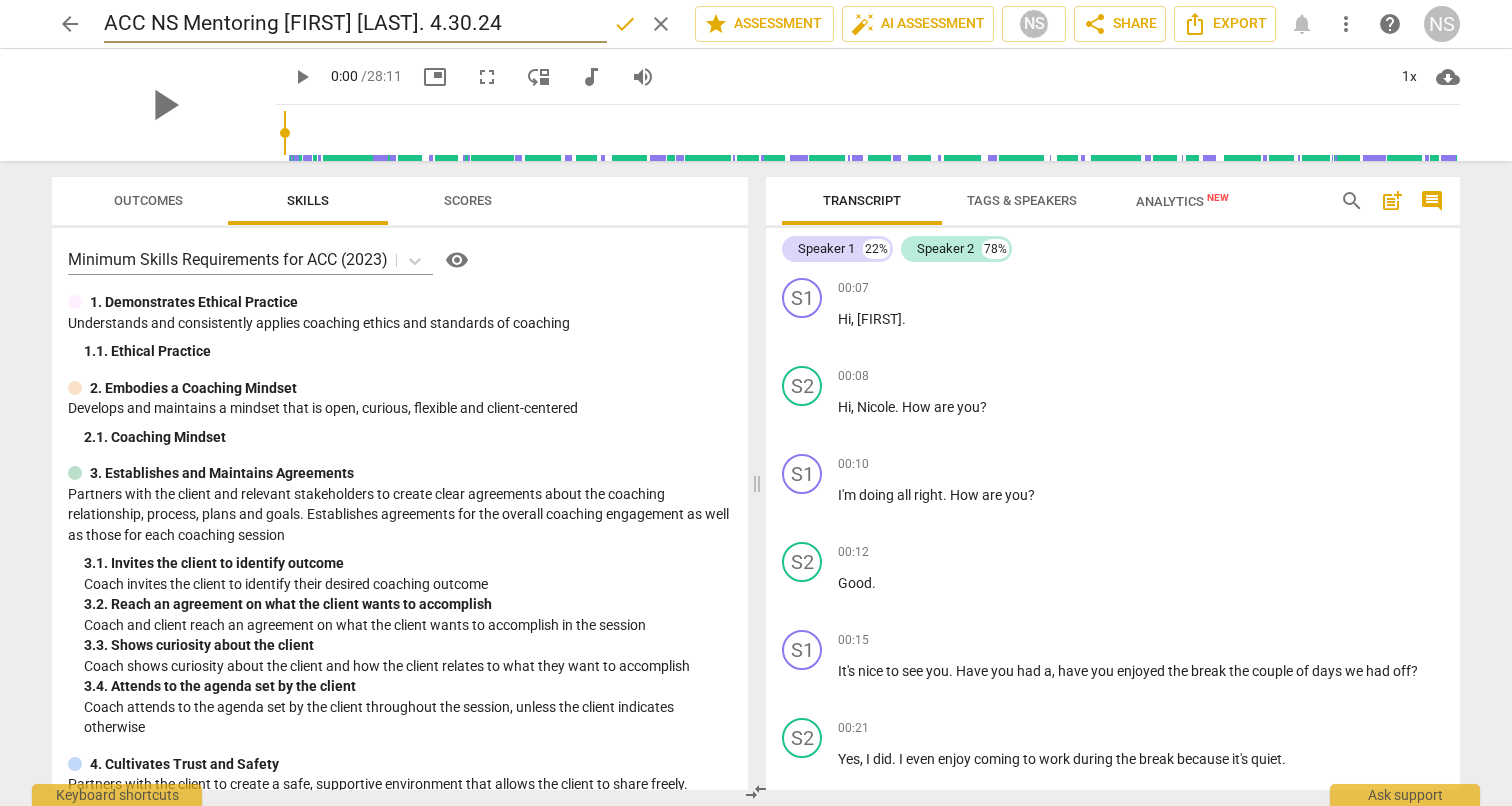 click on "ACC NS Mentoring [FIRST] [LAST]. 4.30.24" at bounding box center (355, 24) 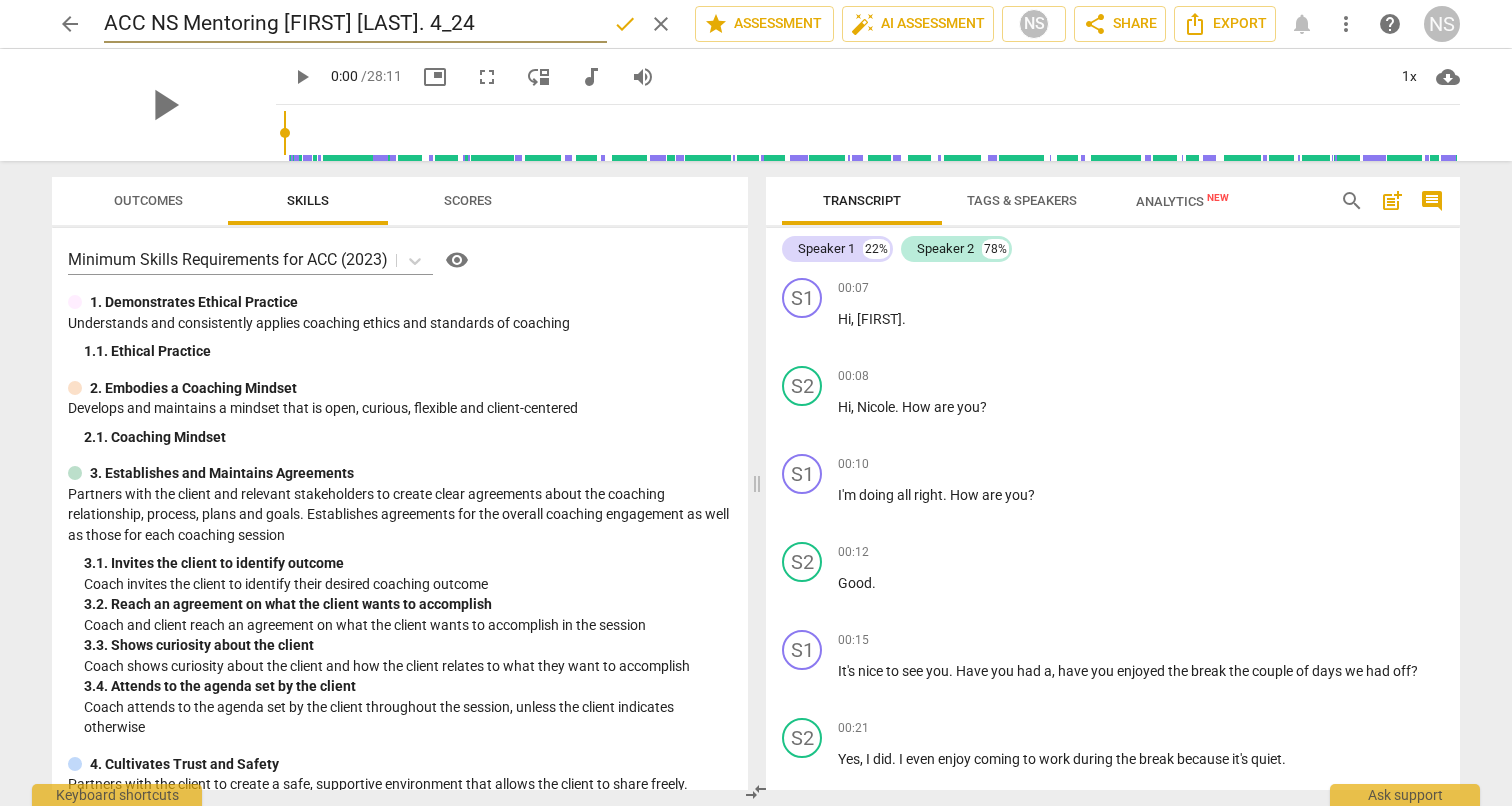 type on "ACC NS Mentoring [FIRST] [LAST]. 4_24" 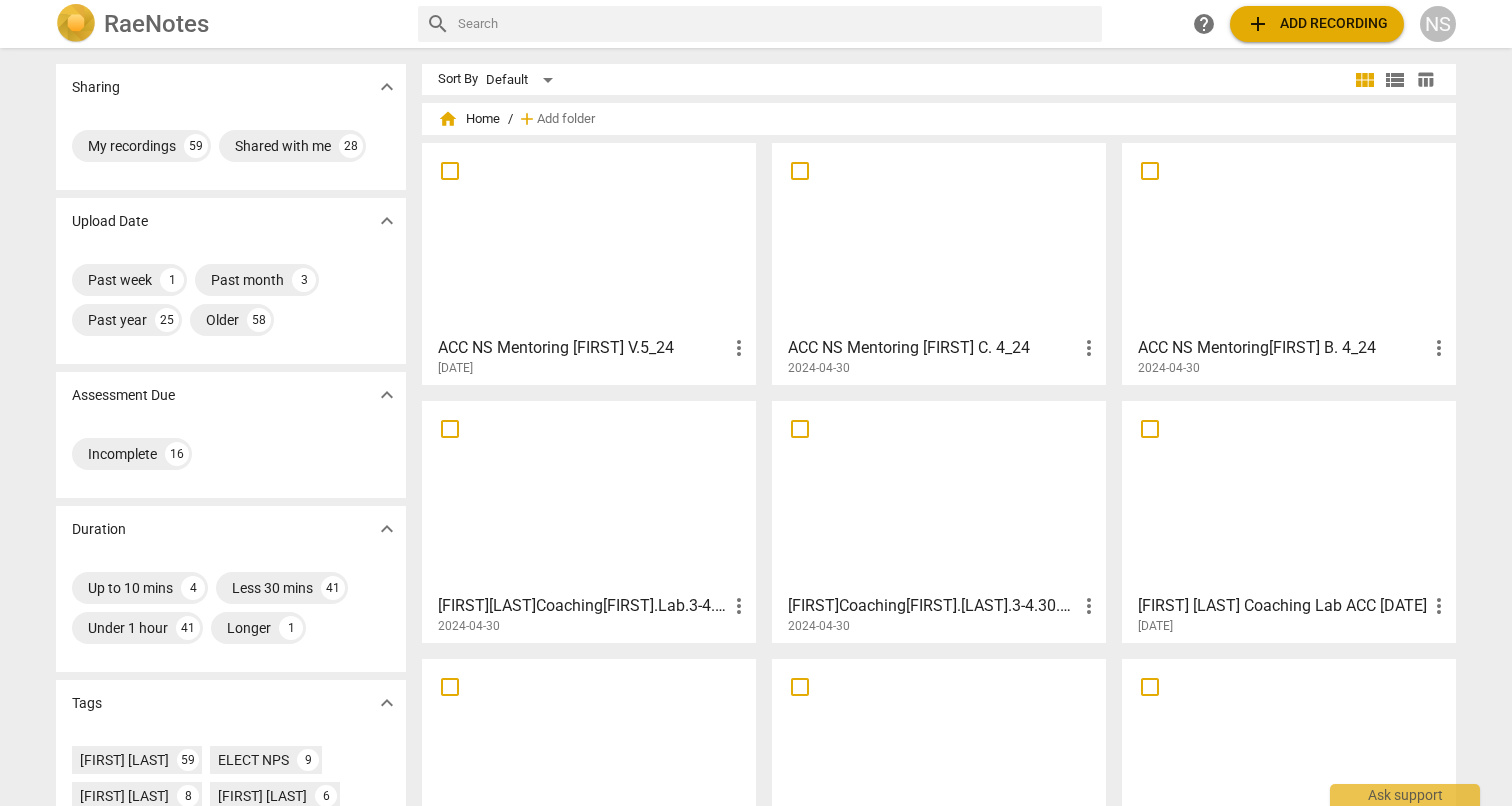 click on "[FIRST][LAST]Coaching[FIRST].Lab.3-4.30.24" at bounding box center [582, 606] 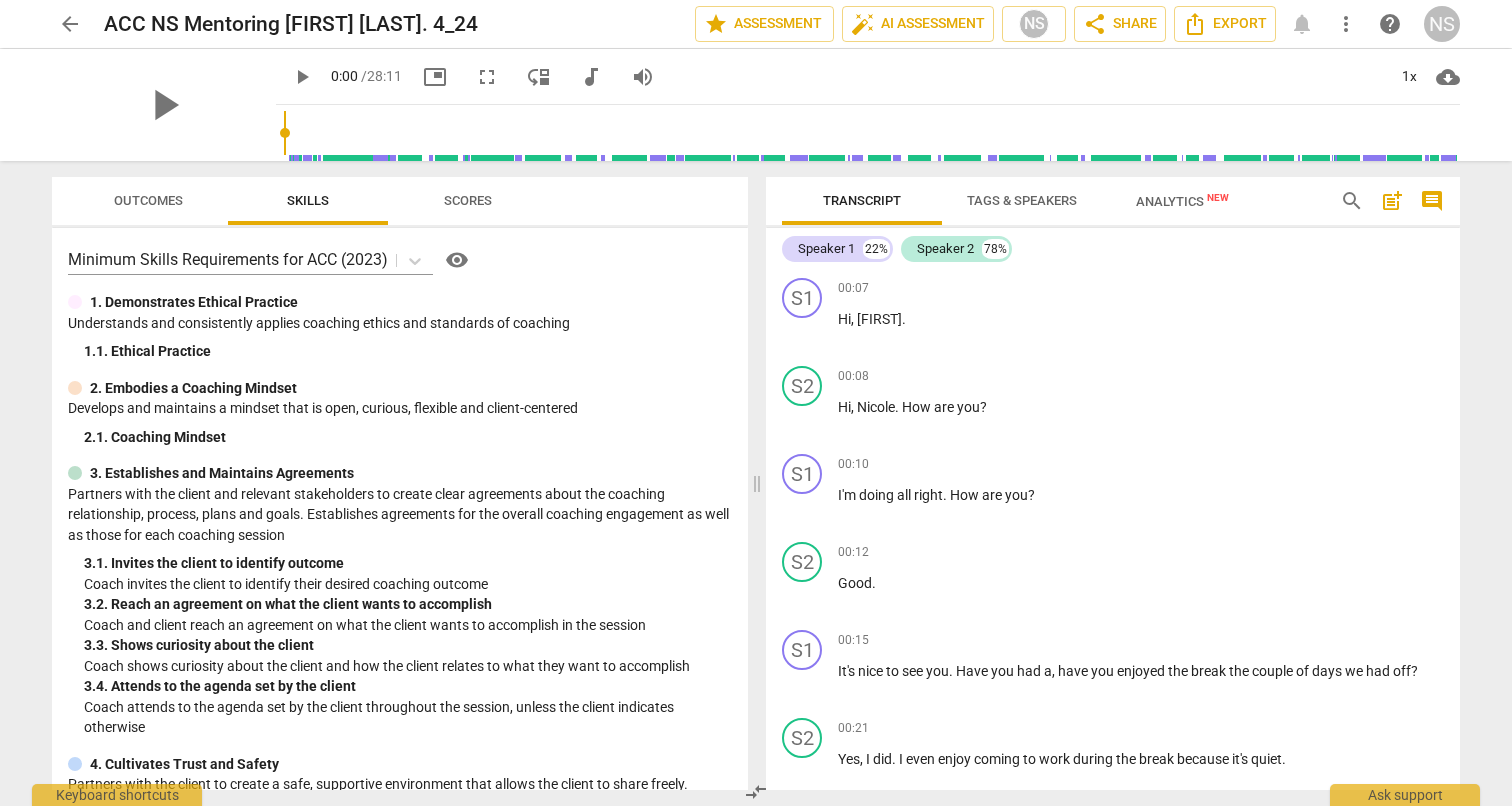 click on "arrow_back" at bounding box center [70, 24] 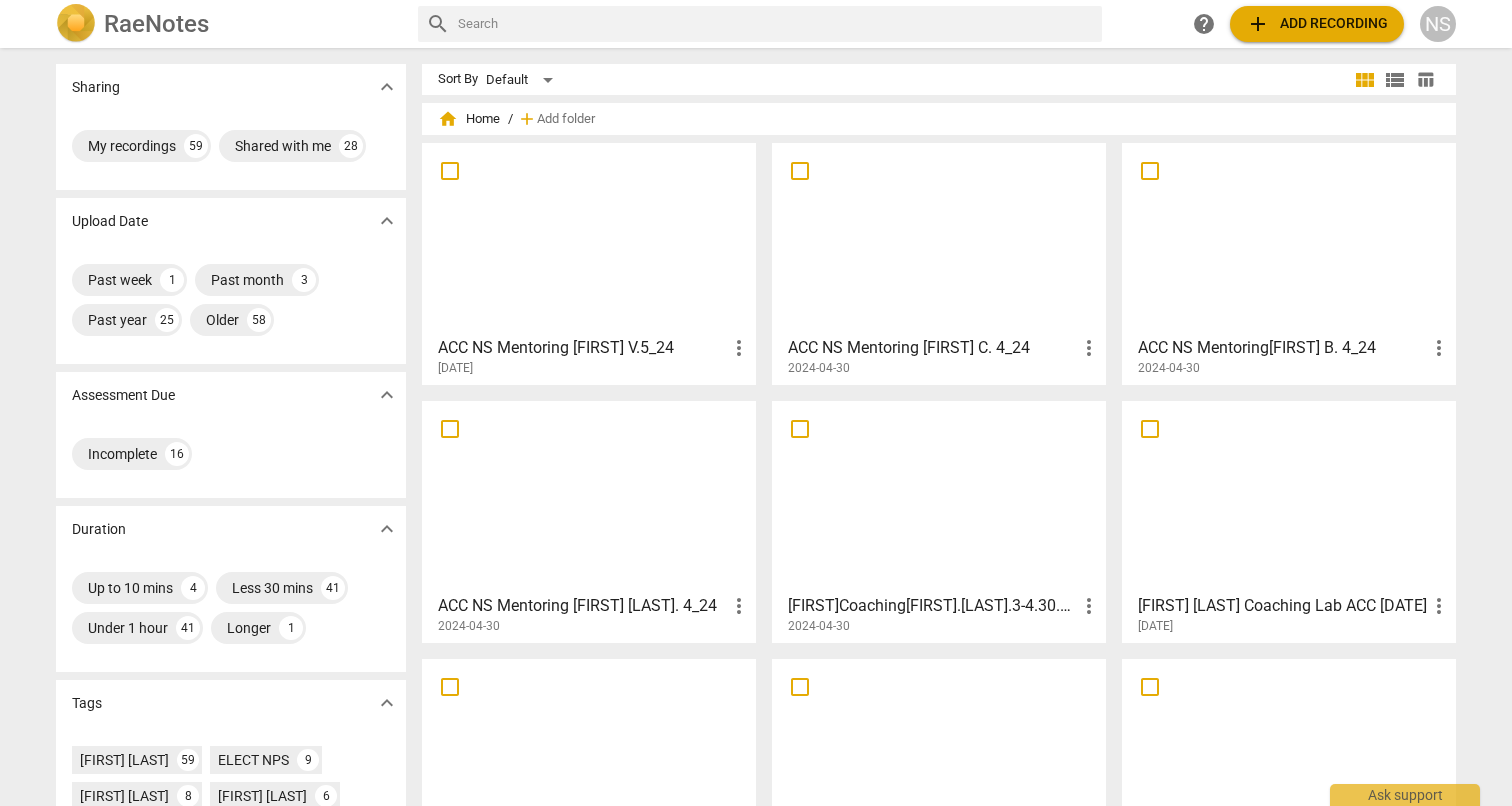click on "2024-04-30" at bounding box center (944, 626) 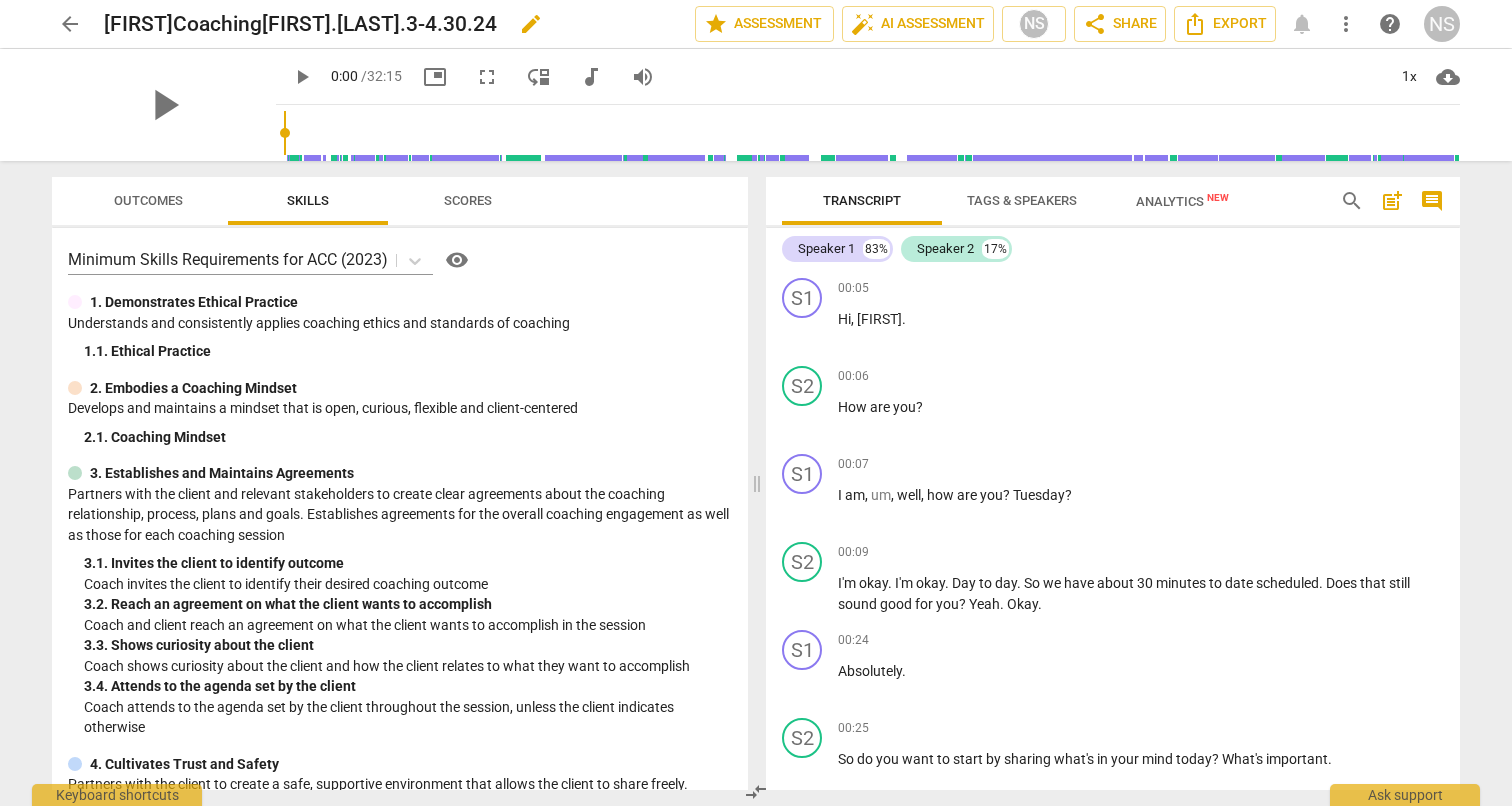 click on "edit" at bounding box center [531, 24] 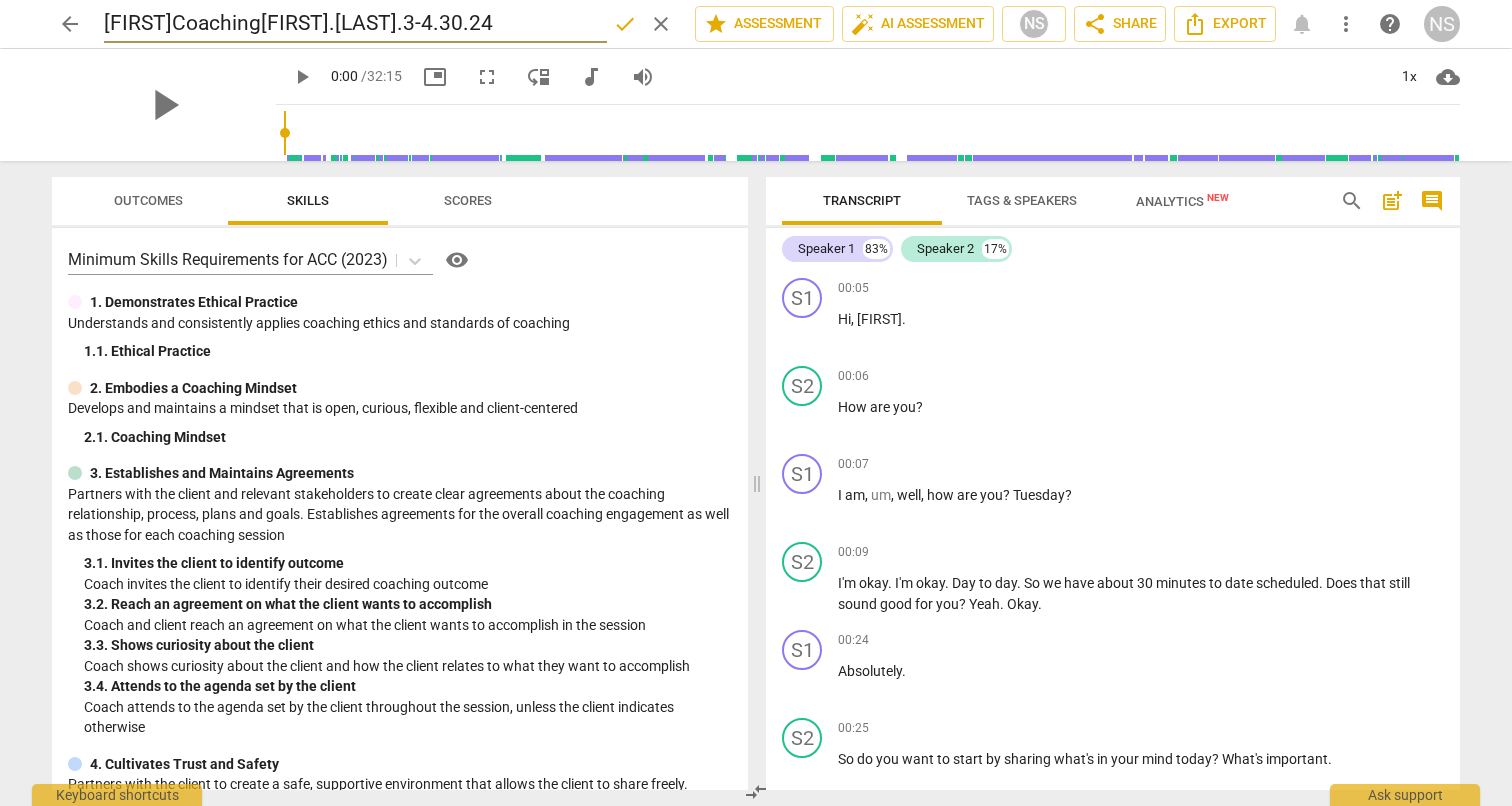 click on "[FIRST]Coaching[FIRST].[LAST].3-4.30.24" at bounding box center [355, 24] 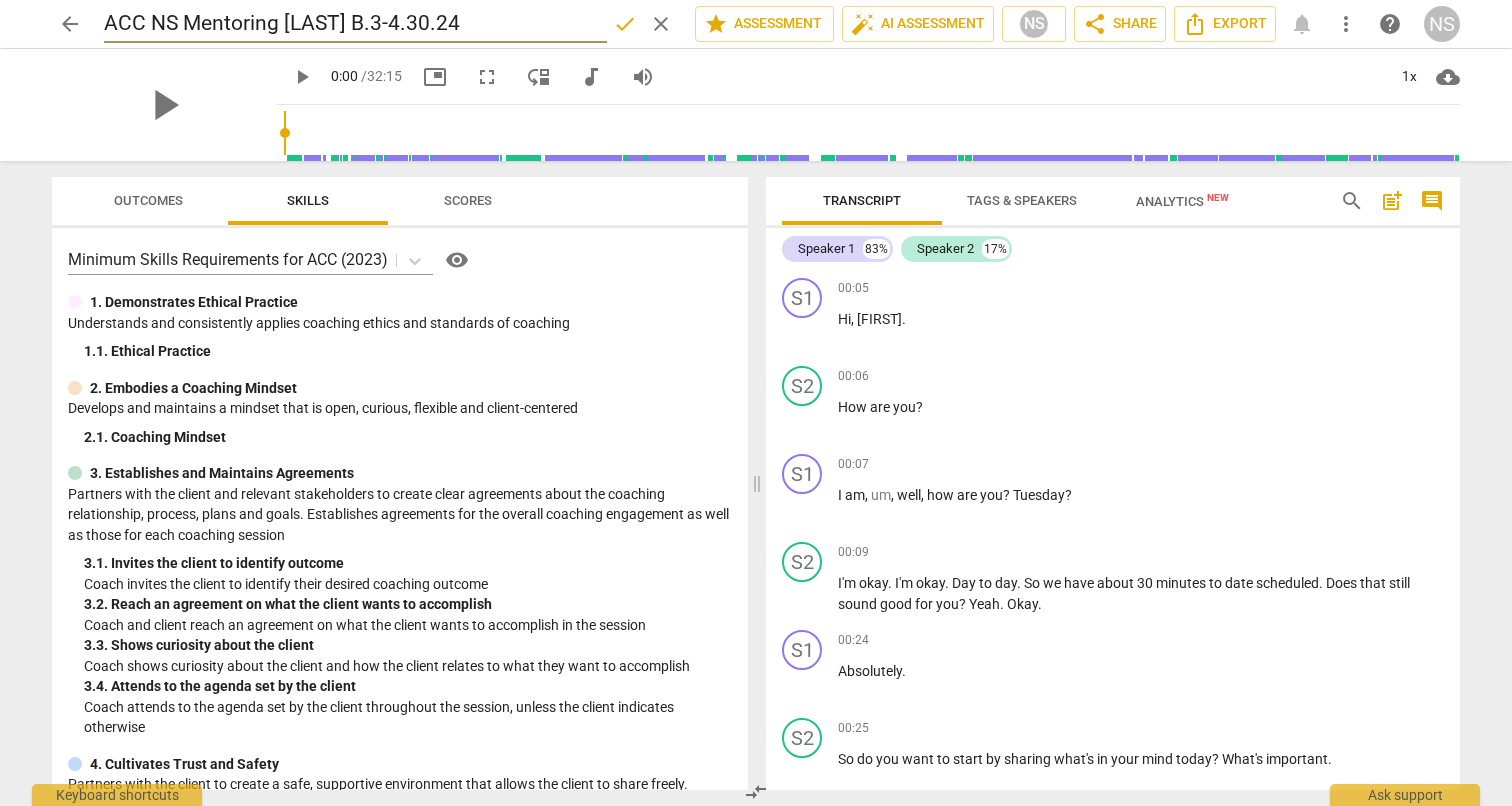click on "ACC NS Mentoring [LAST] B.3-4.30.24" at bounding box center (355, 24) 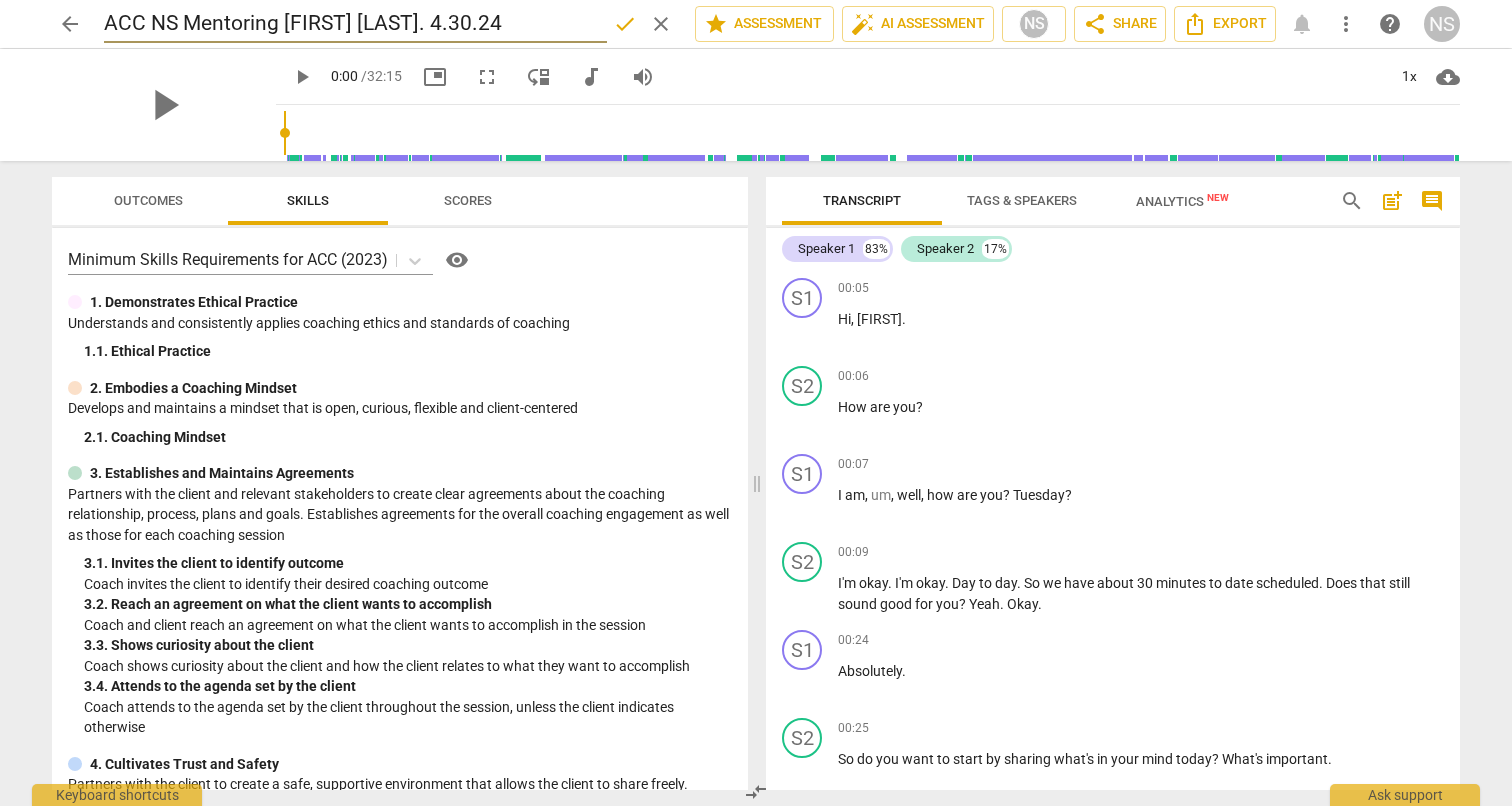 click on "ACC NS Mentoring [FIRST] [LAST]. 4.30.24" at bounding box center (355, 24) 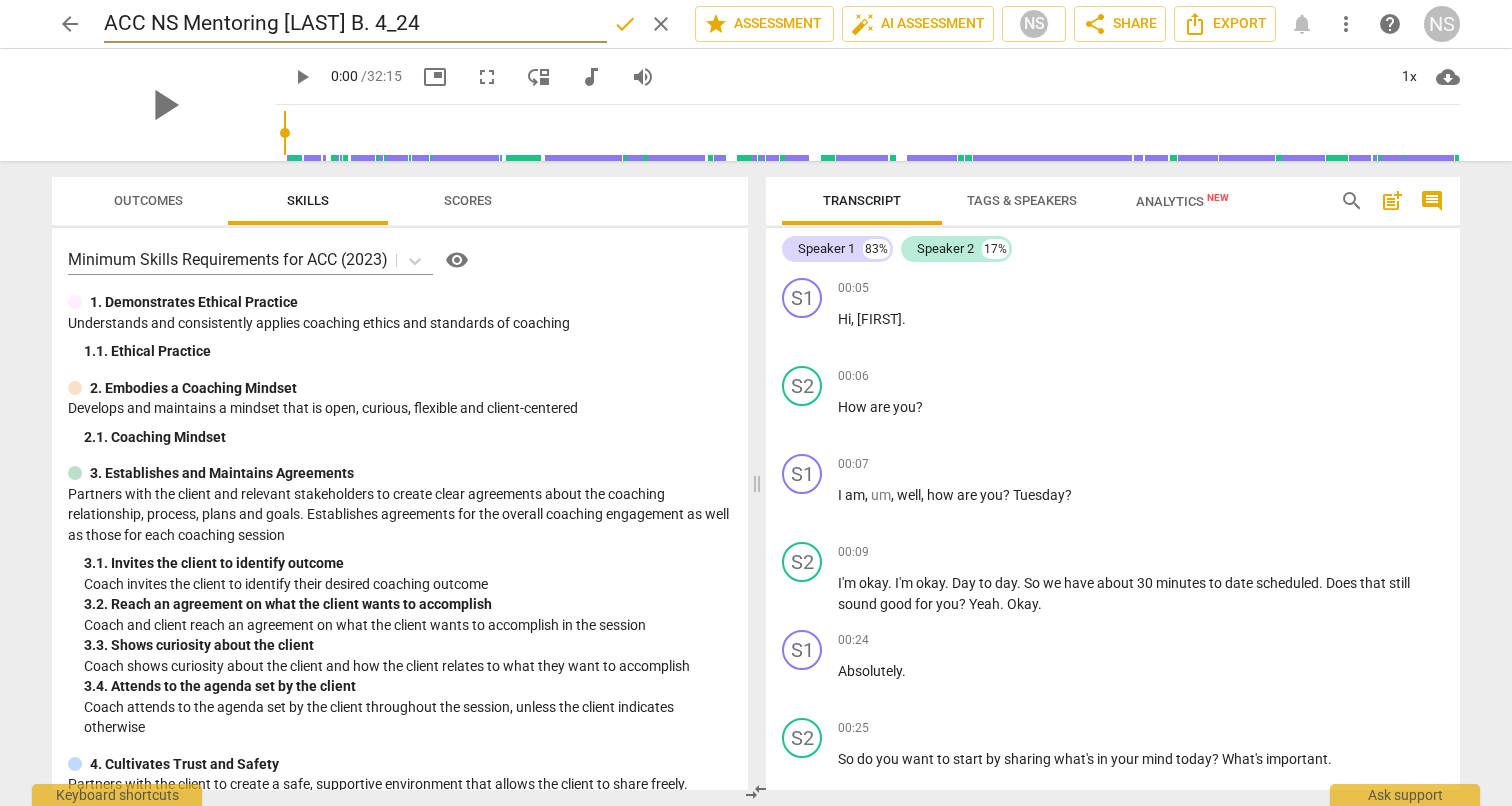 type on "ACC NS Mentoring [LAST] B. 4_24" 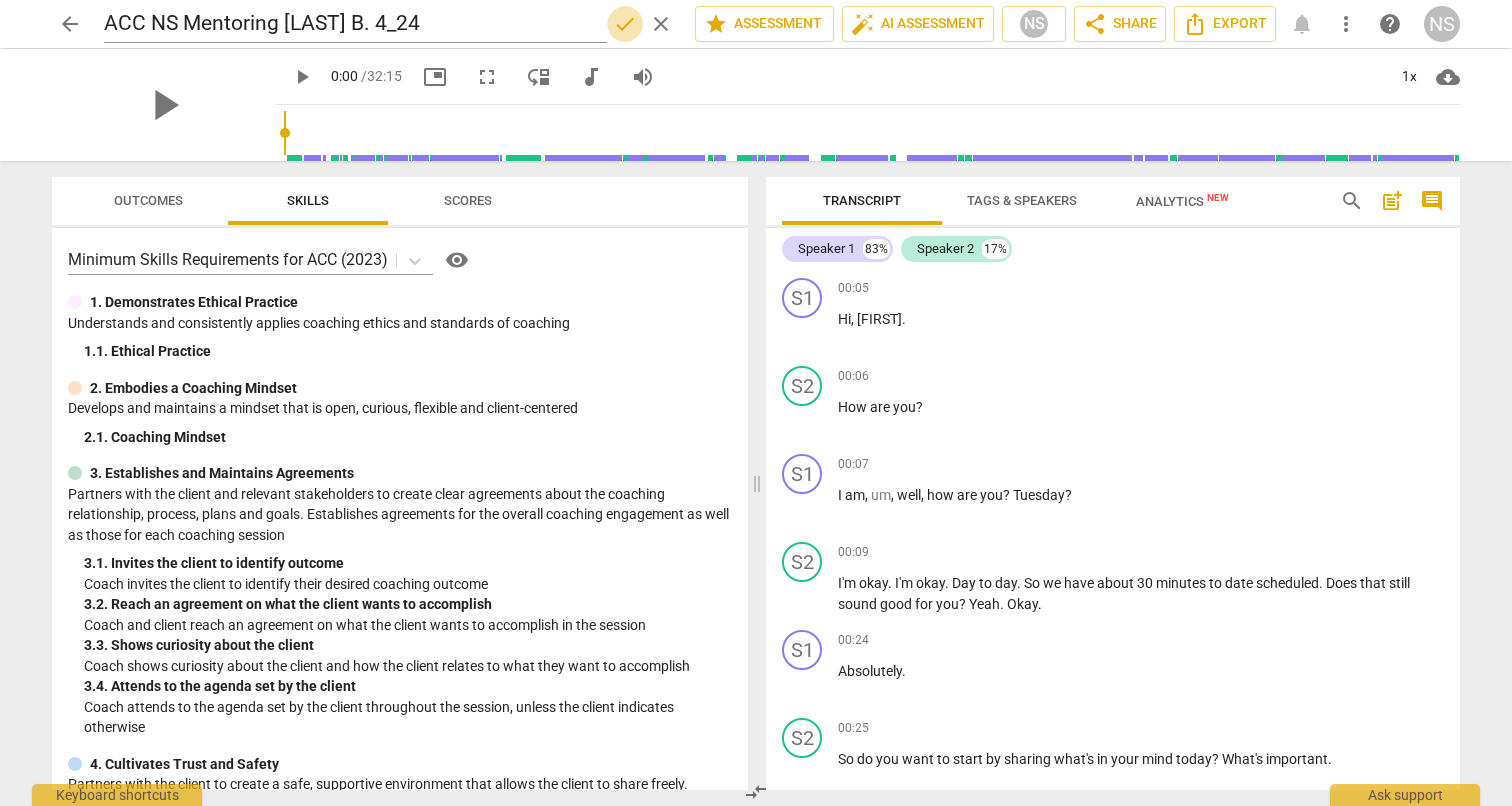 click on "done" at bounding box center [625, 24] 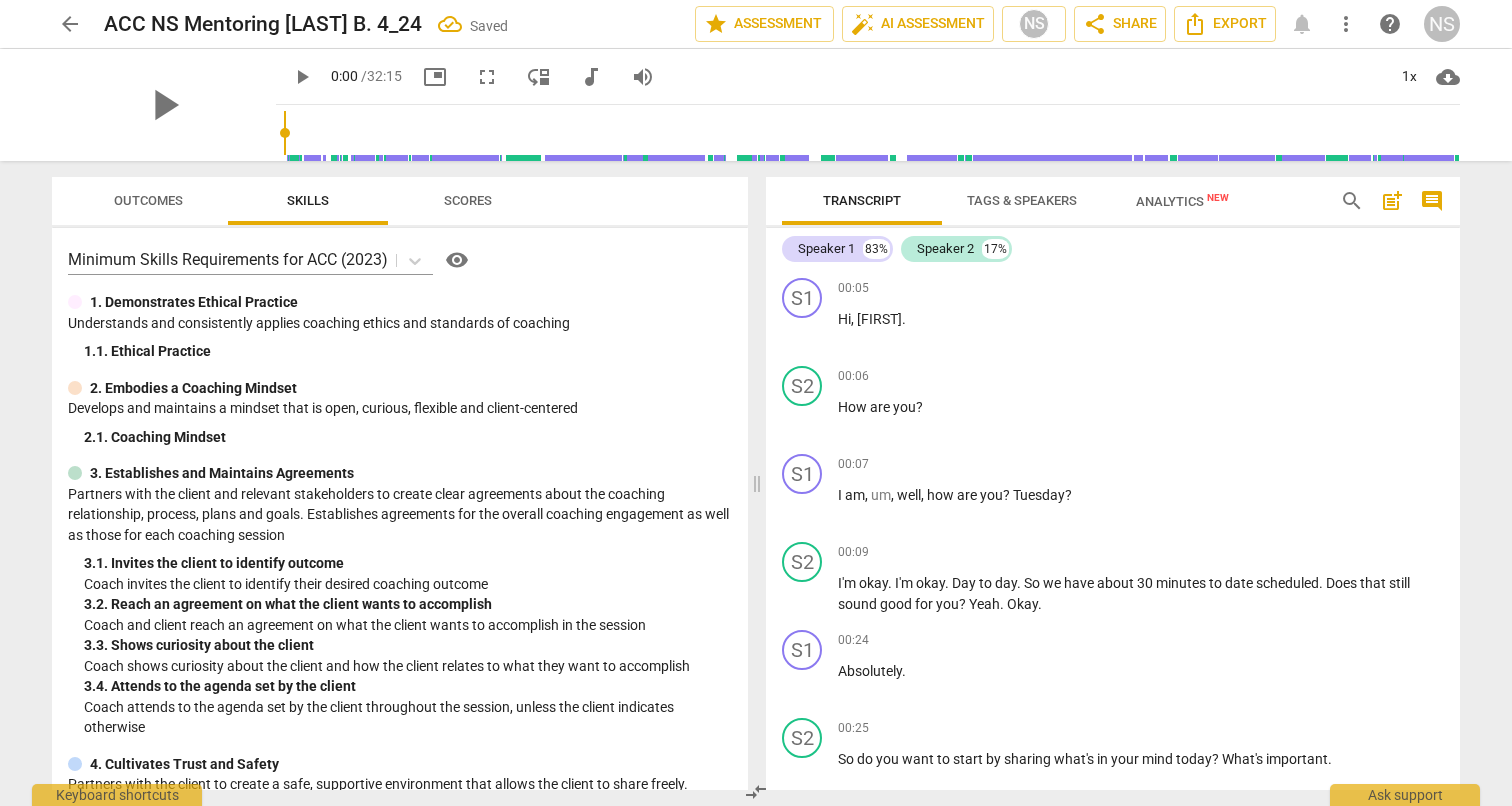 click on "arrow_back" at bounding box center [70, 24] 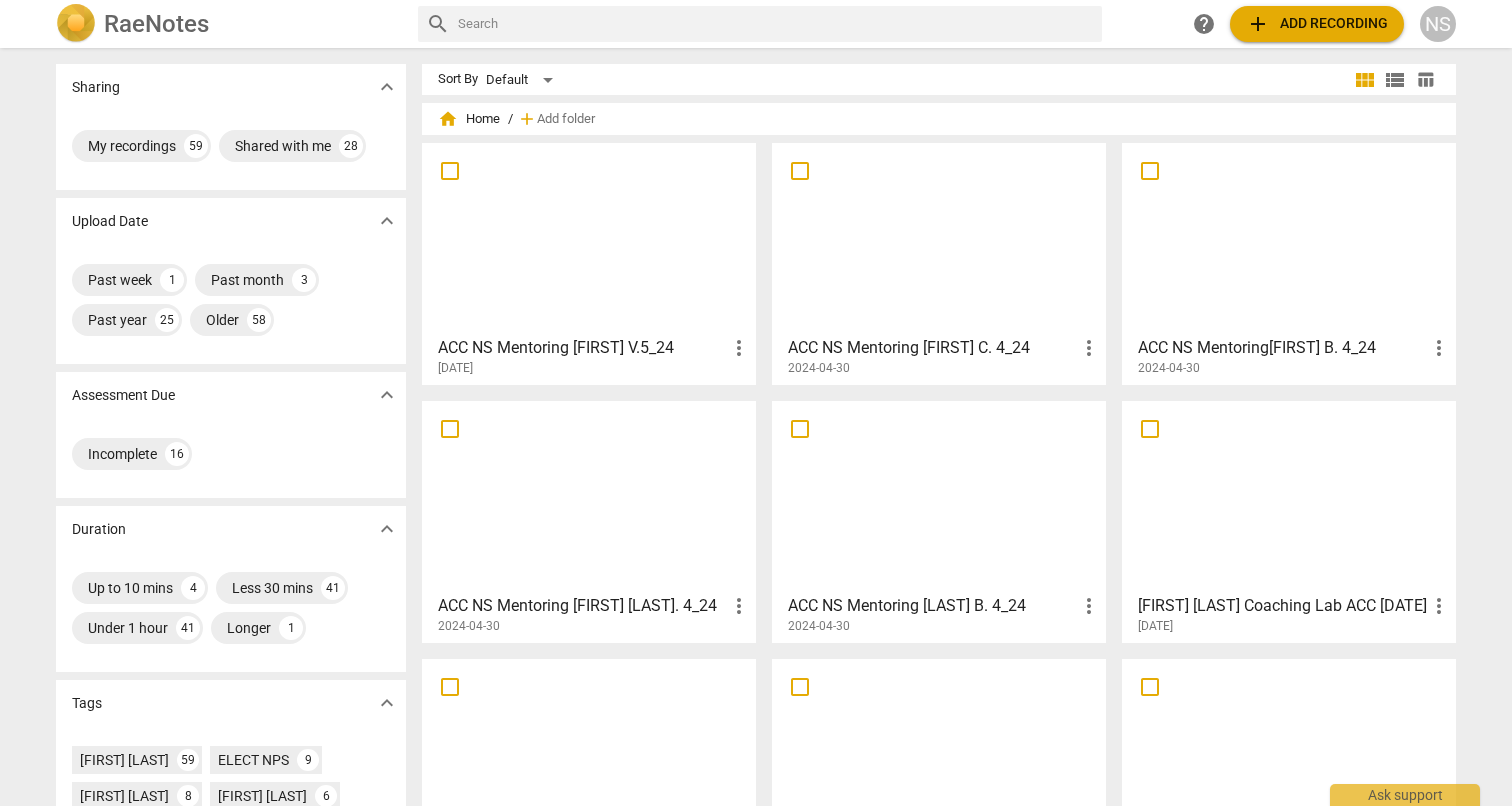 click on "[FIRST] [LAST] Coaching Lab ACC [DATE]" at bounding box center [1282, 606] 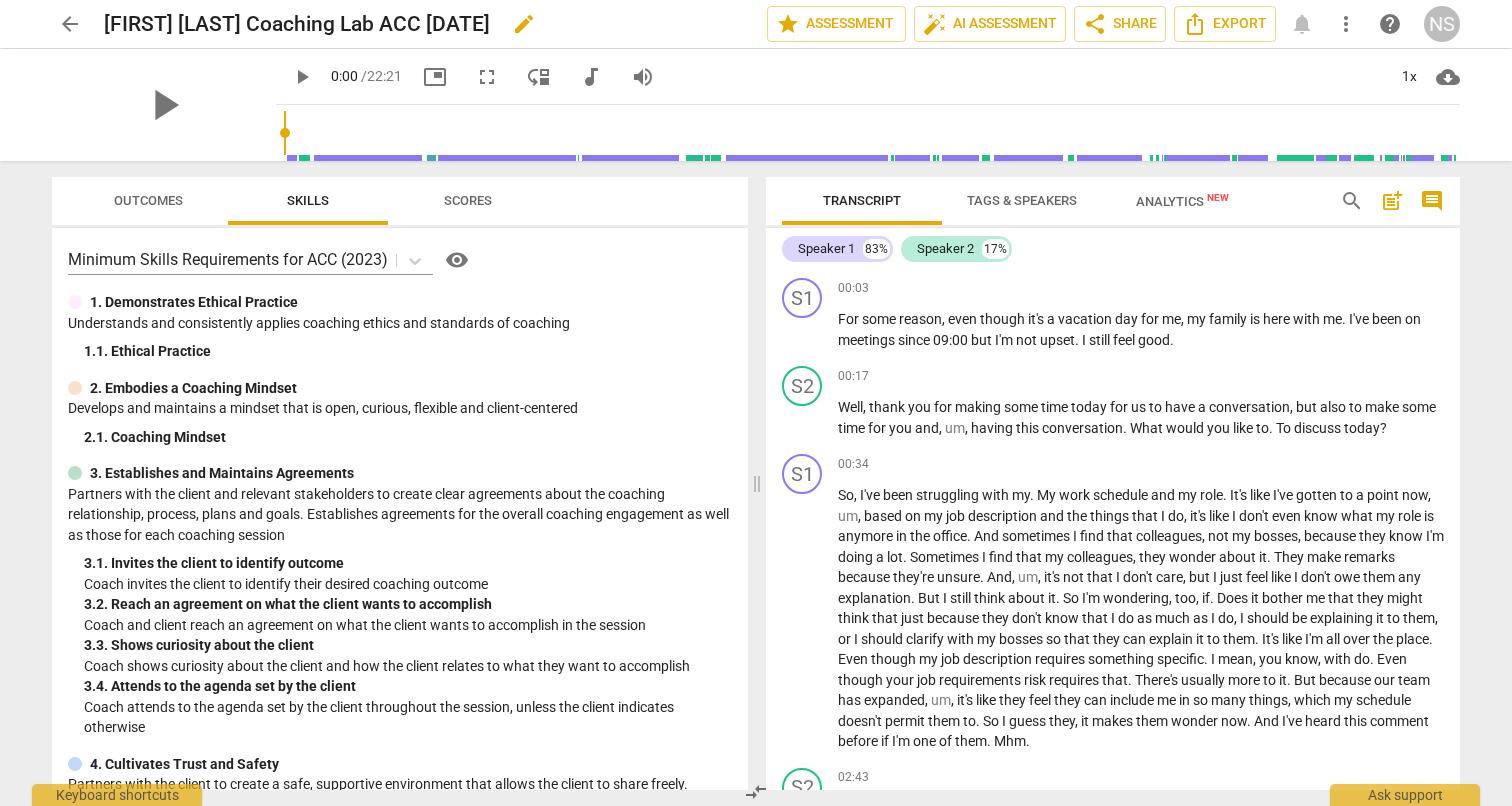 click on "edit" at bounding box center [524, 24] 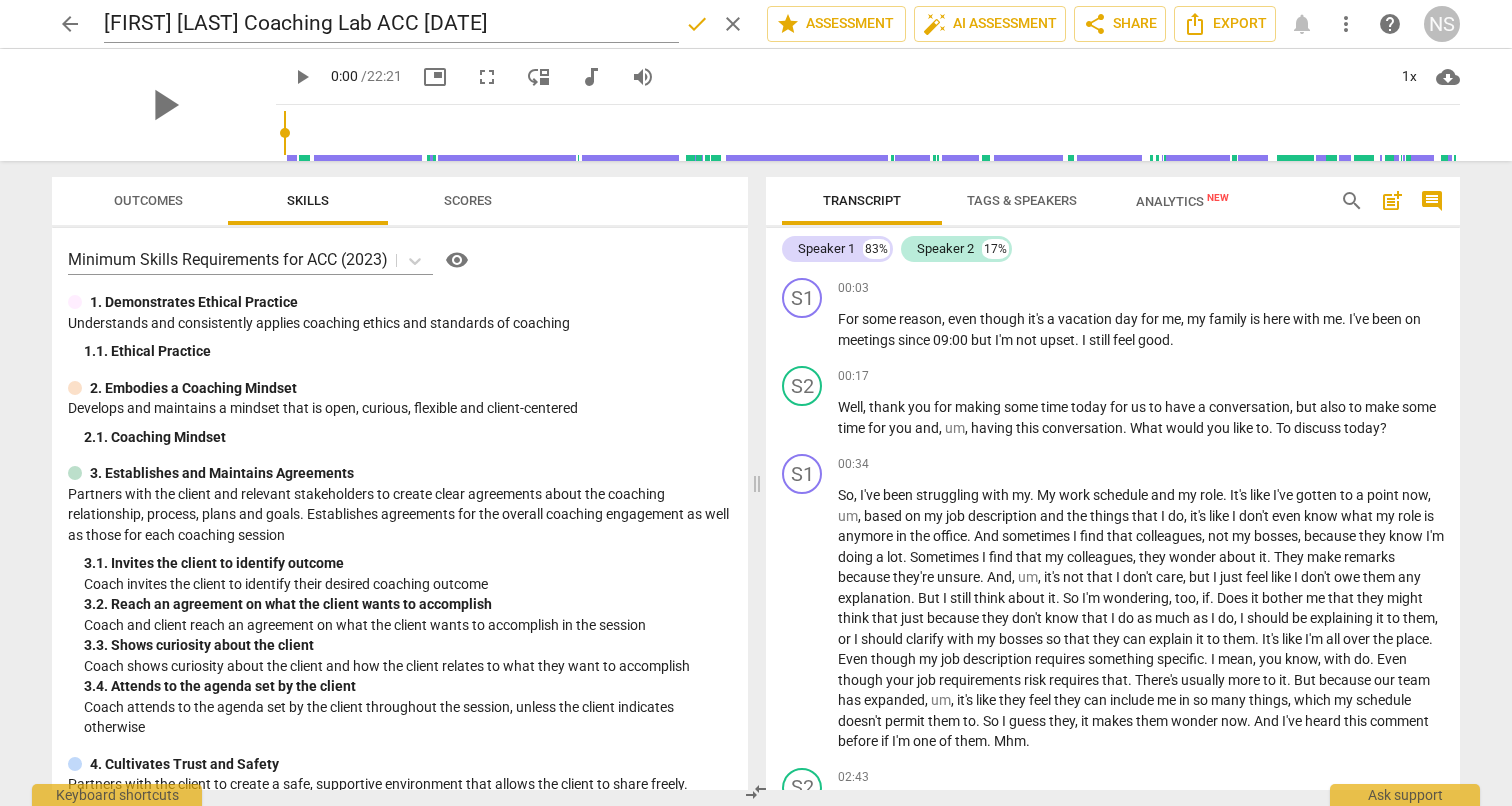 click on "arrow_back [FIRST] [LAST] Coaching Lab ACC [DATE] done clear star  Assessment  auto_fix_high   AI Assessment share   Share   Export notifications more_vert help NS" at bounding box center [756, 24] 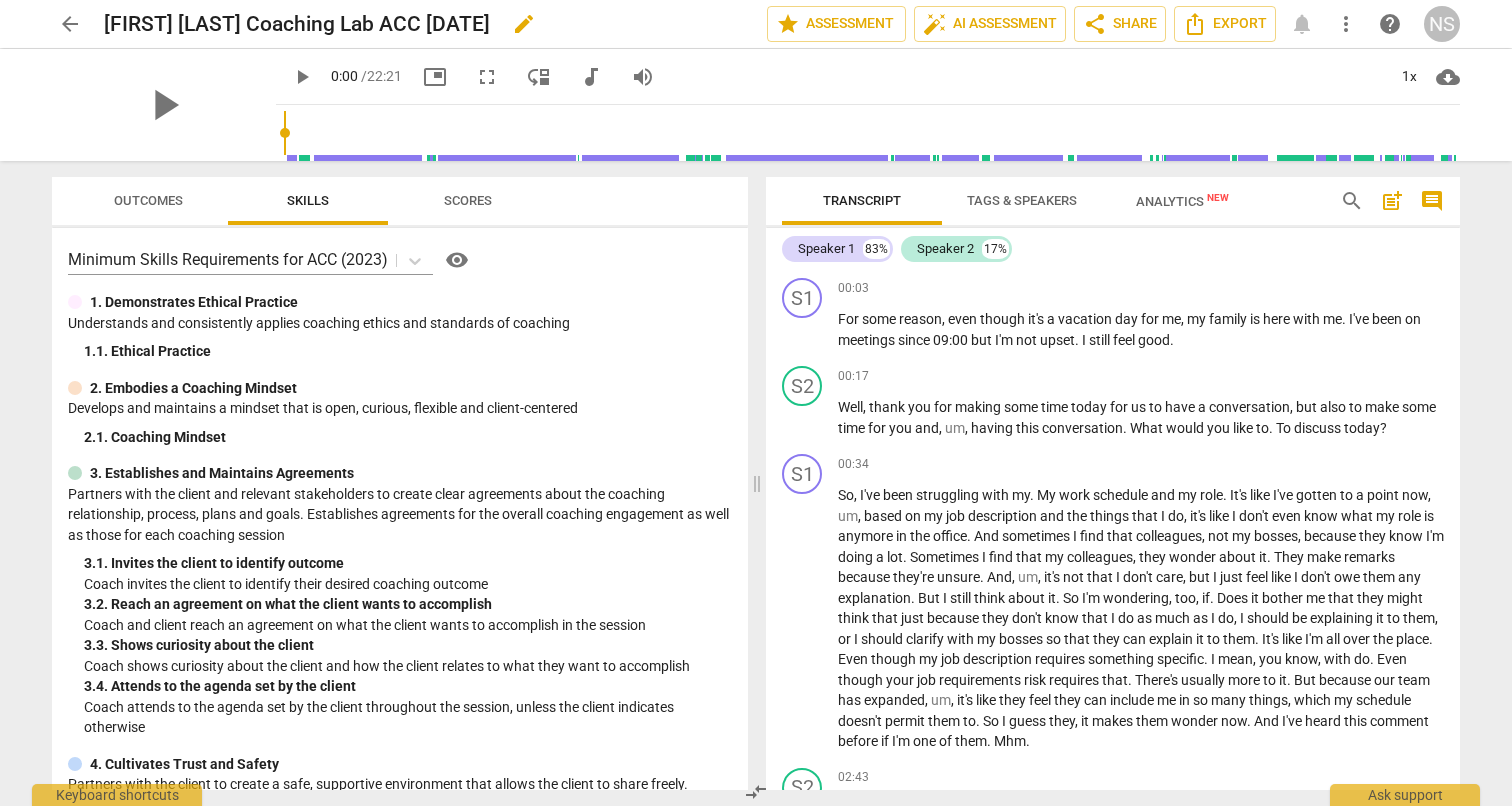 click on "edit" at bounding box center (524, 24) 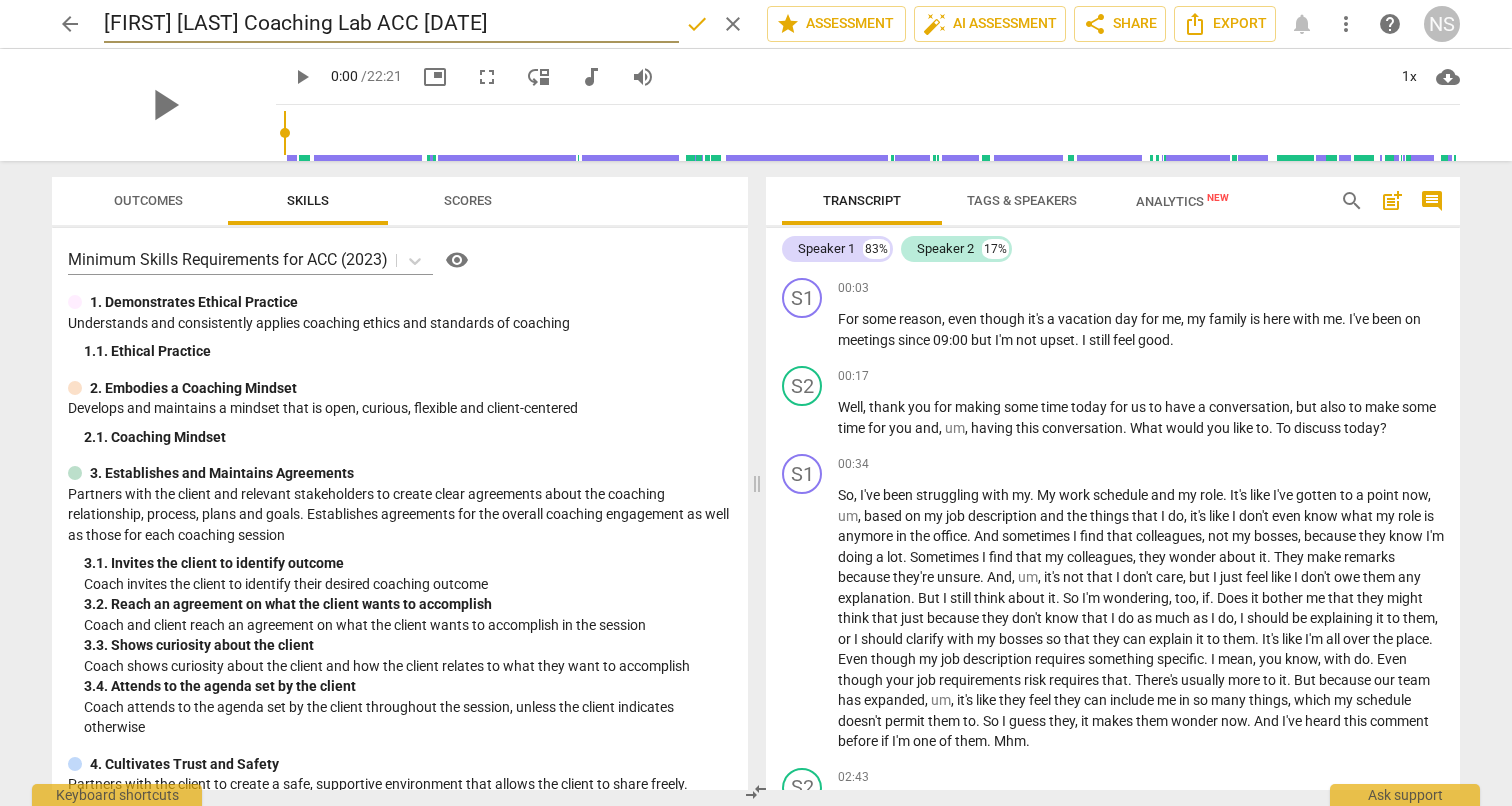 click on "[FIRST] [LAST] Coaching Lab ACC [DATE]" at bounding box center (391, 24) 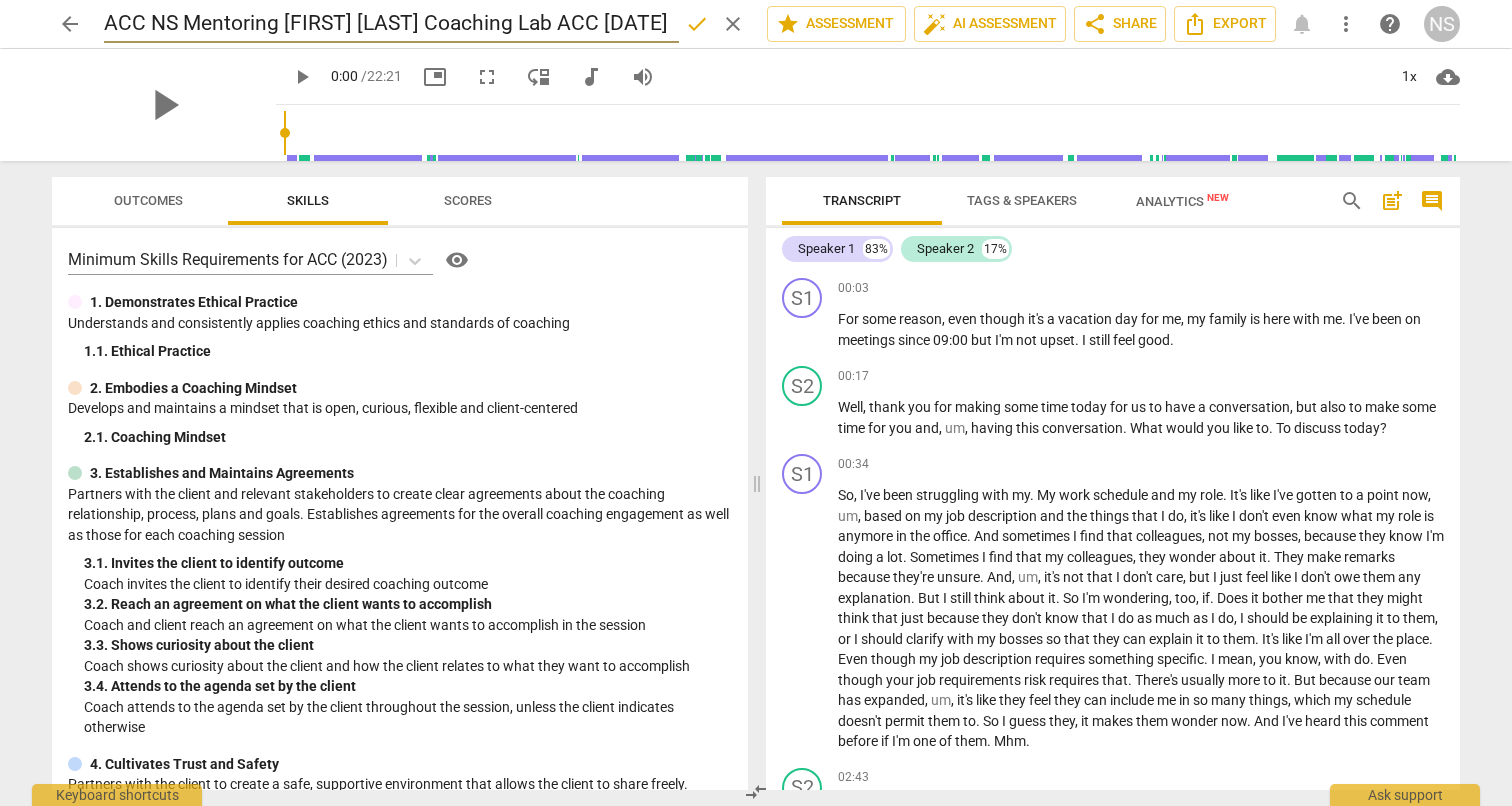 click on "ACC NS Mentoring [FIRST] [LAST] Coaching Lab ACC [DATE]" at bounding box center [391, 24] 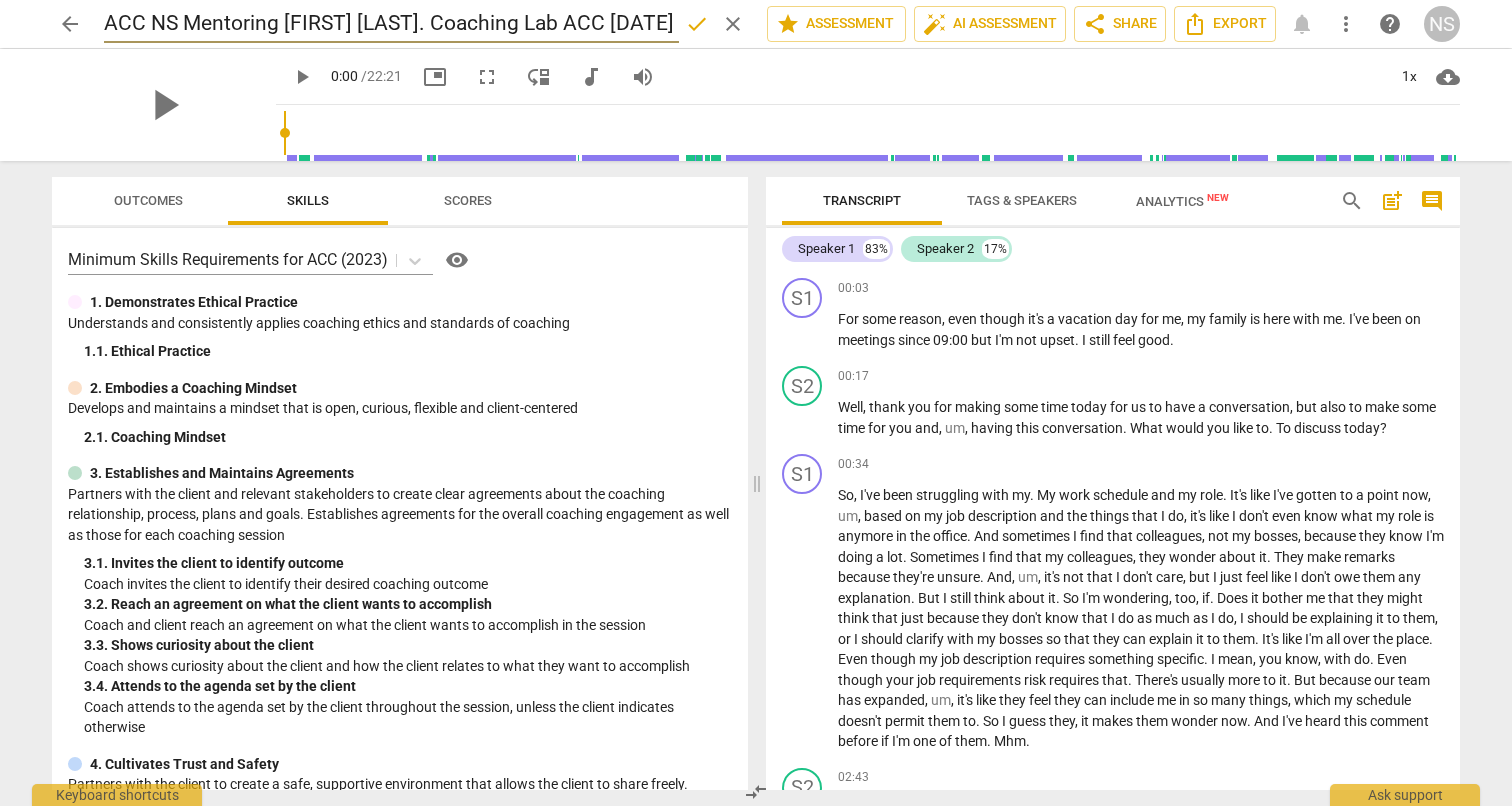 click on "ACC NS Mentoring [FIRST] [LAST]. Coaching Lab ACC [DATE]" at bounding box center [391, 24] 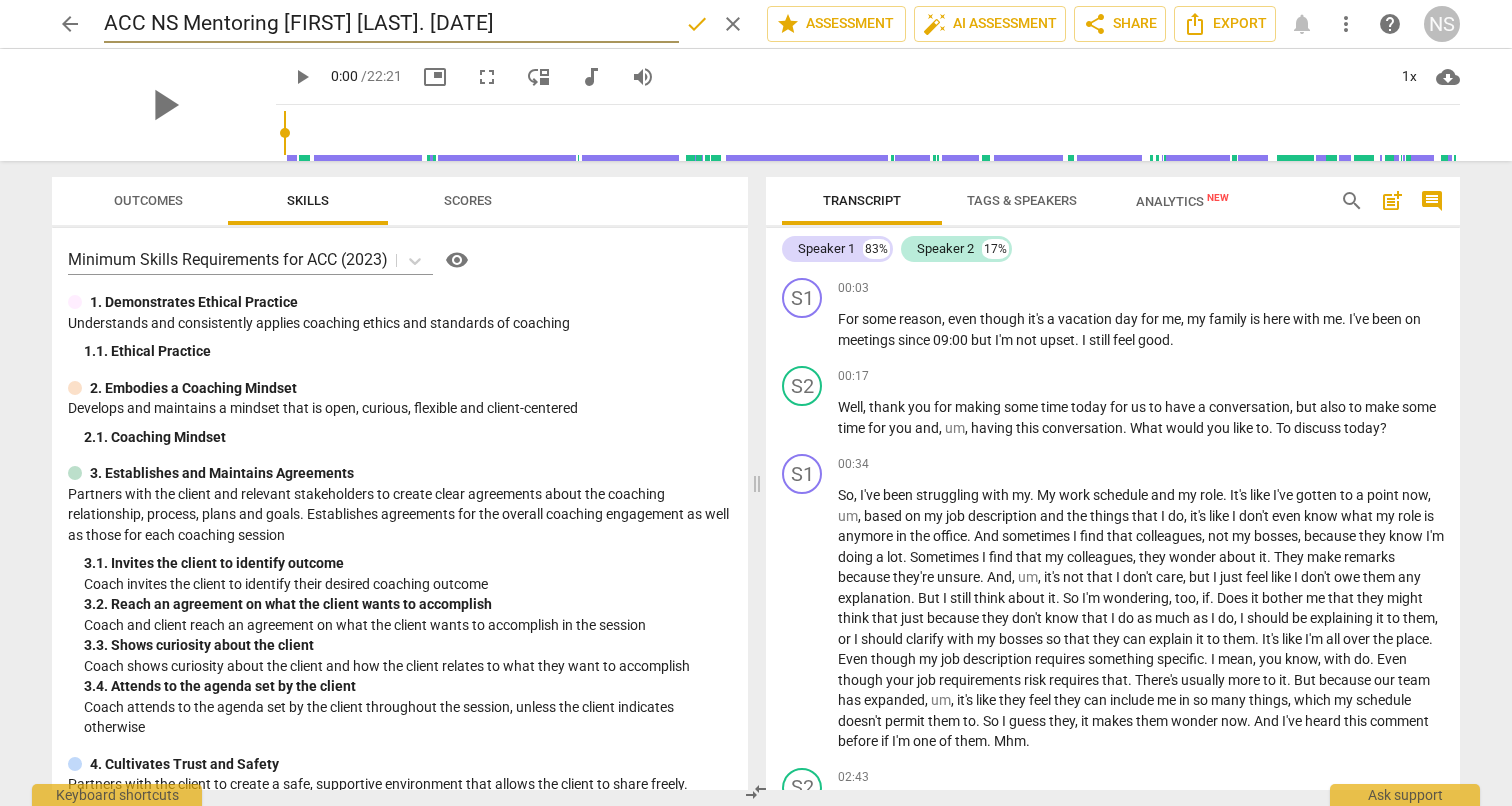 click on "ACC NS Mentoring [FIRST] [LAST]. [DATE]" at bounding box center [391, 24] 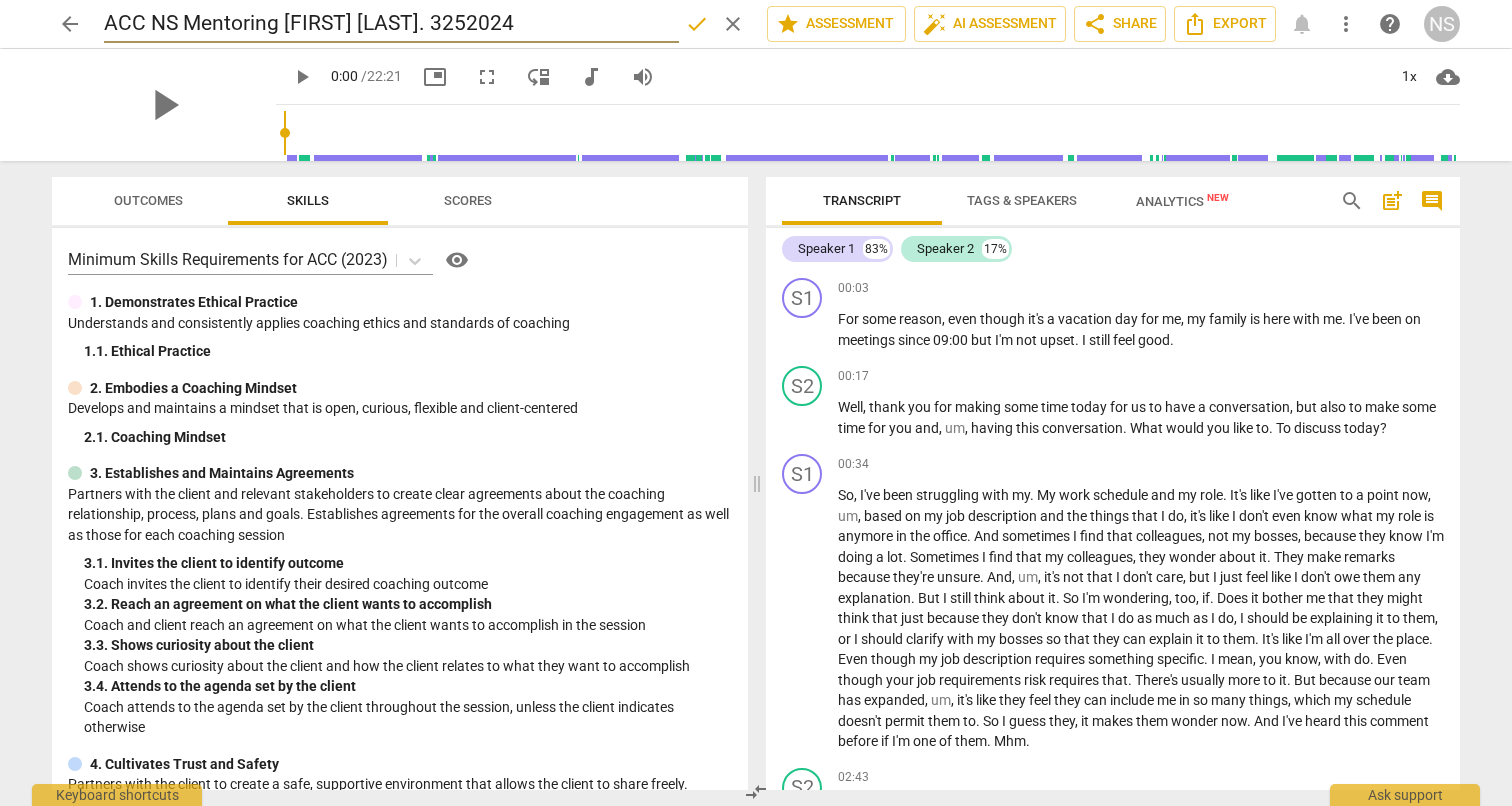 click on "ACC NS Mentoring [FIRST] [LAST]. 3252024" at bounding box center [391, 24] 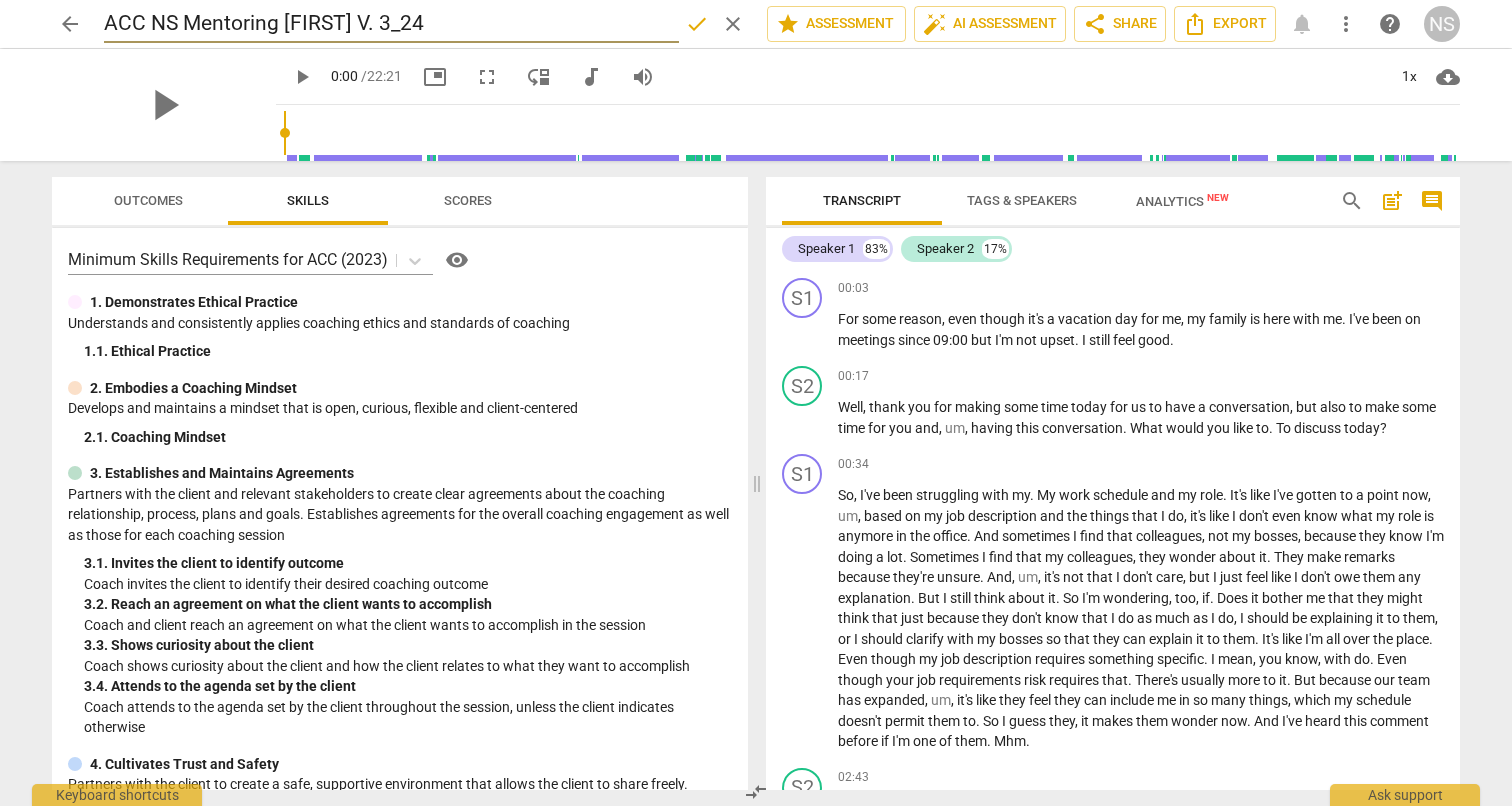 type on "ACC NS Mentoring [FIRST] V. 3_24" 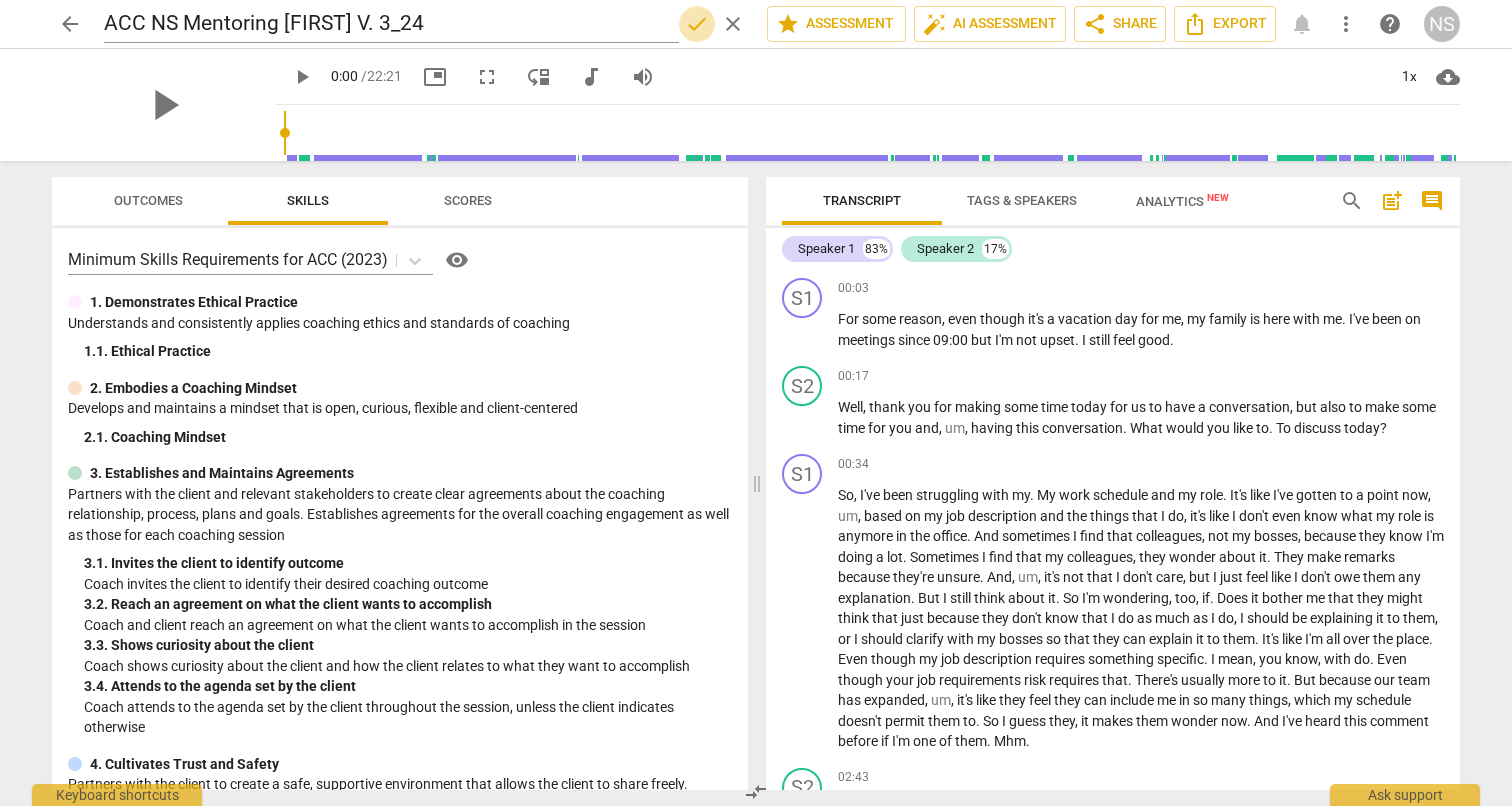 click on "done" at bounding box center [697, 24] 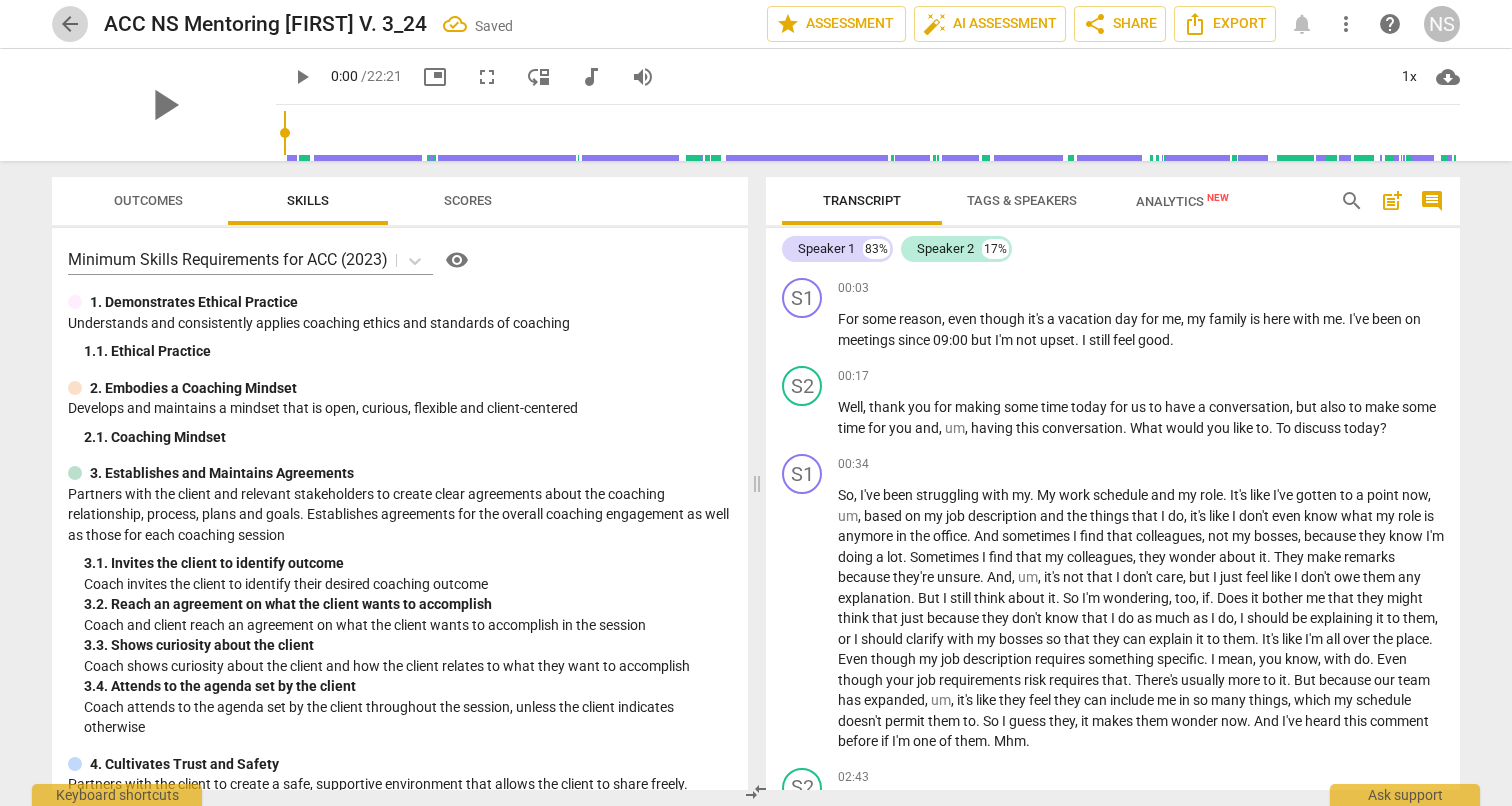 click on "arrow_back" at bounding box center [70, 24] 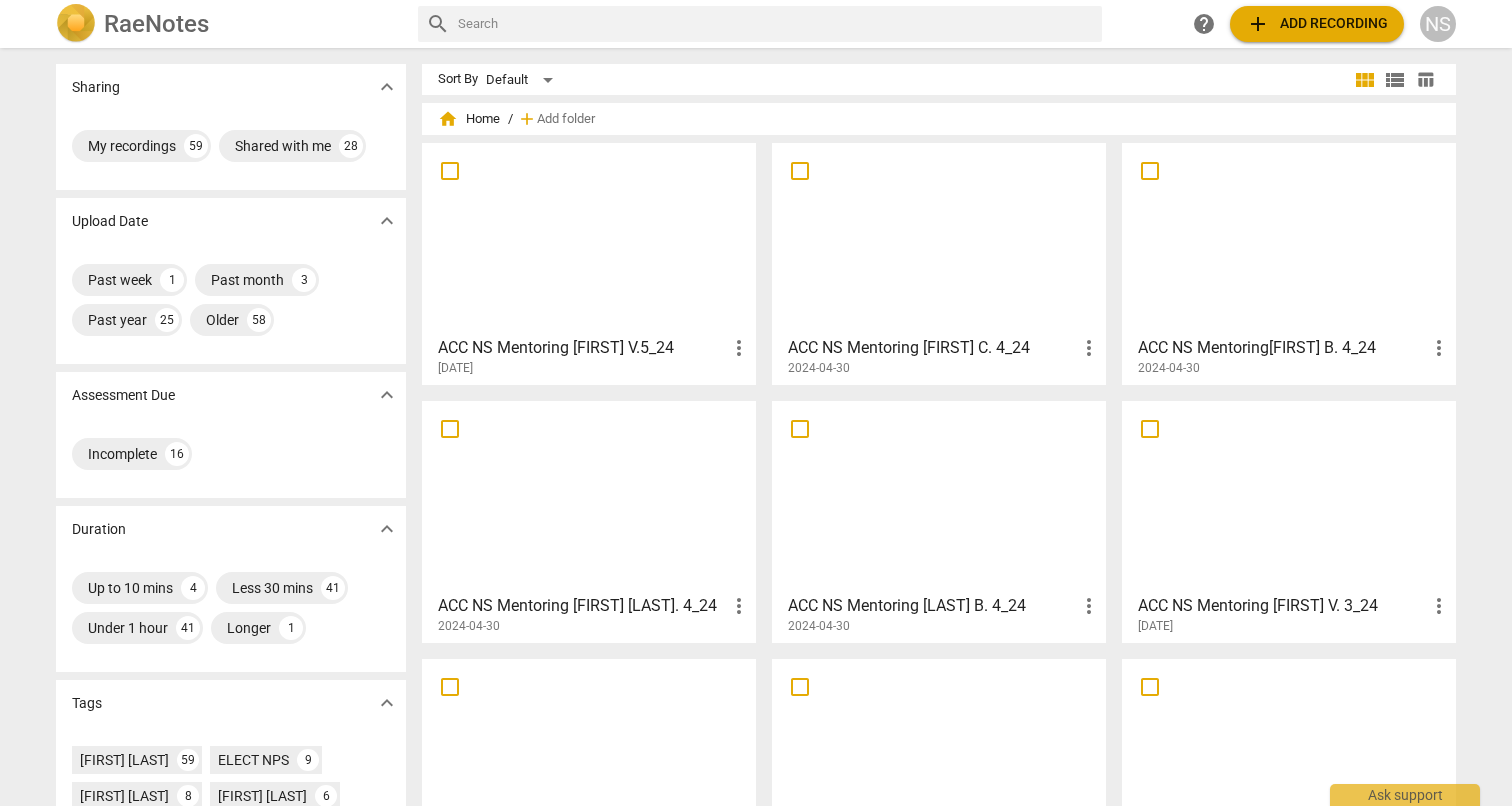 click on "[DATE]" at bounding box center [1294, 626] 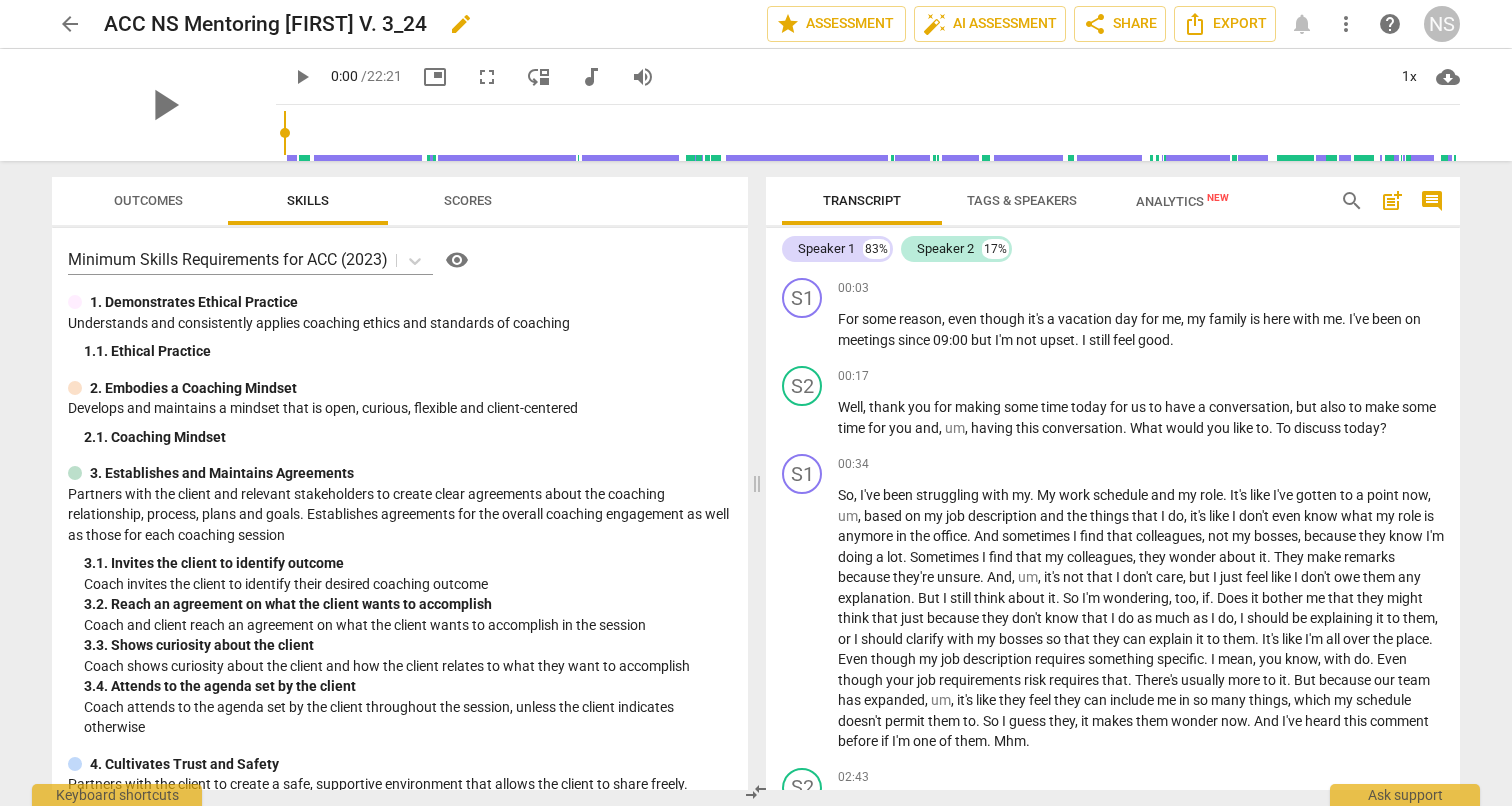 click on "edit" at bounding box center [461, 24] 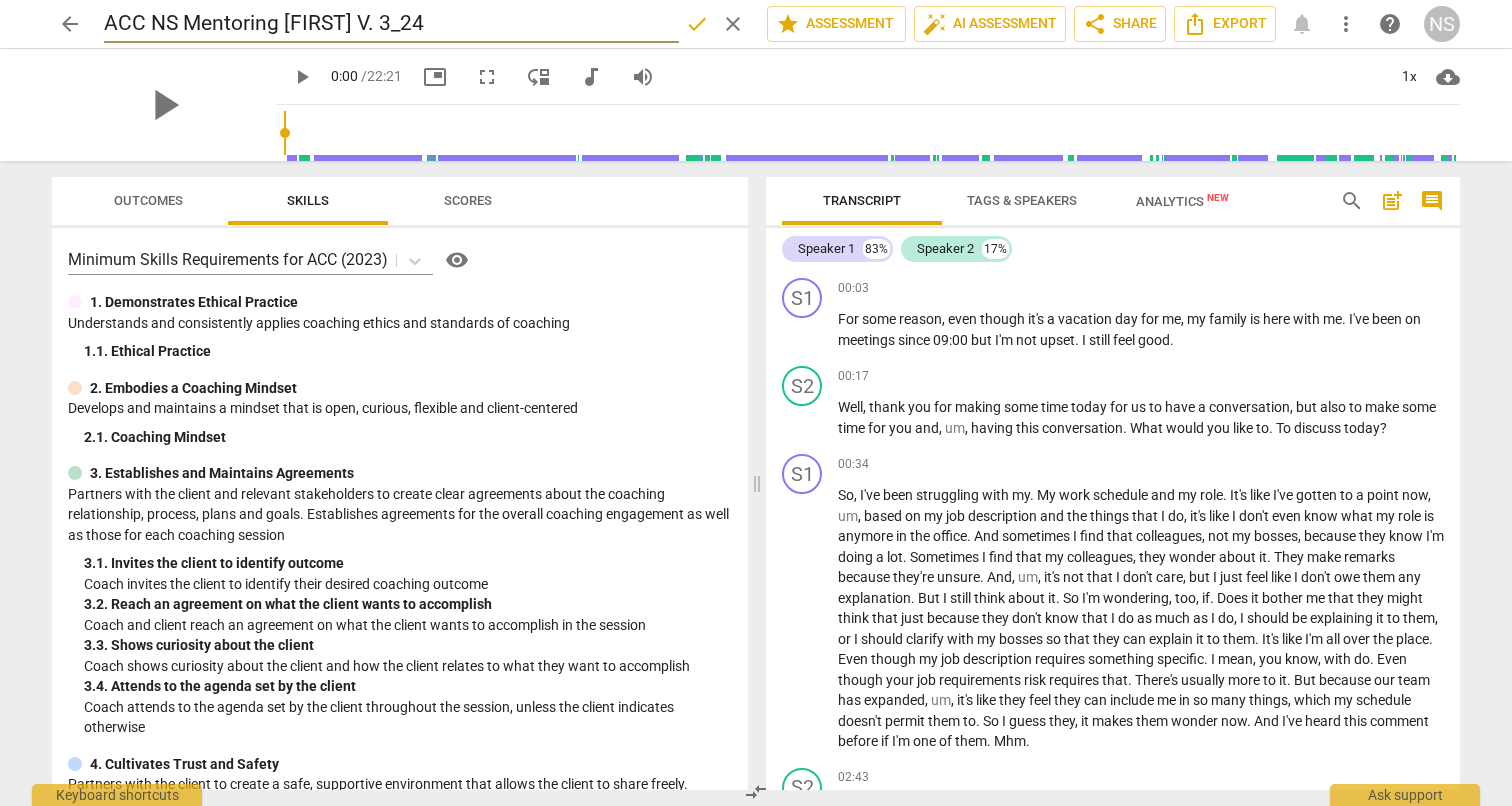 click on "ACC NS Mentoring [FIRST] V. 3_24" at bounding box center (391, 24) 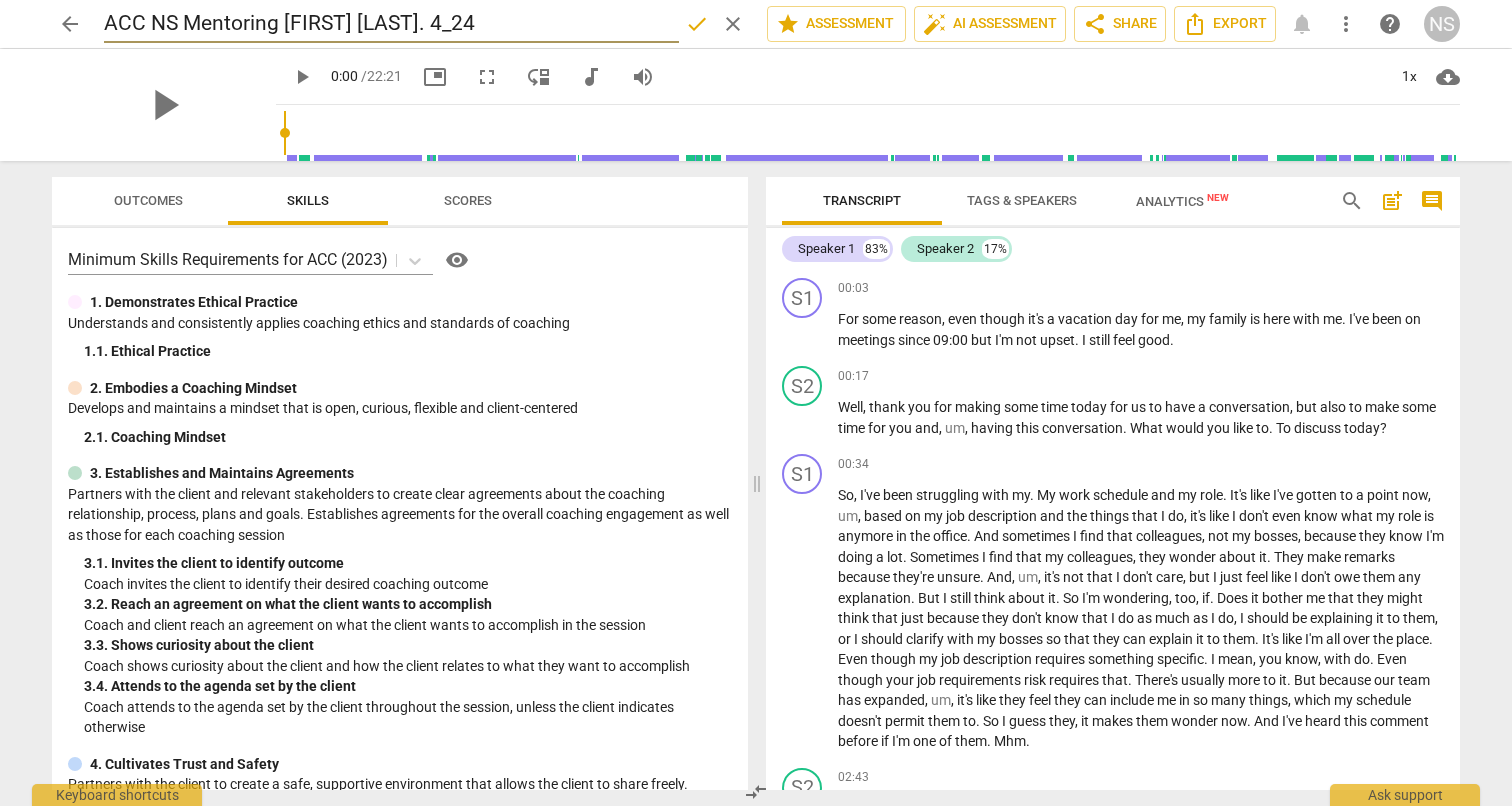 type on "ACC NS Mentoring [FIRST] [LAST]. 4_24" 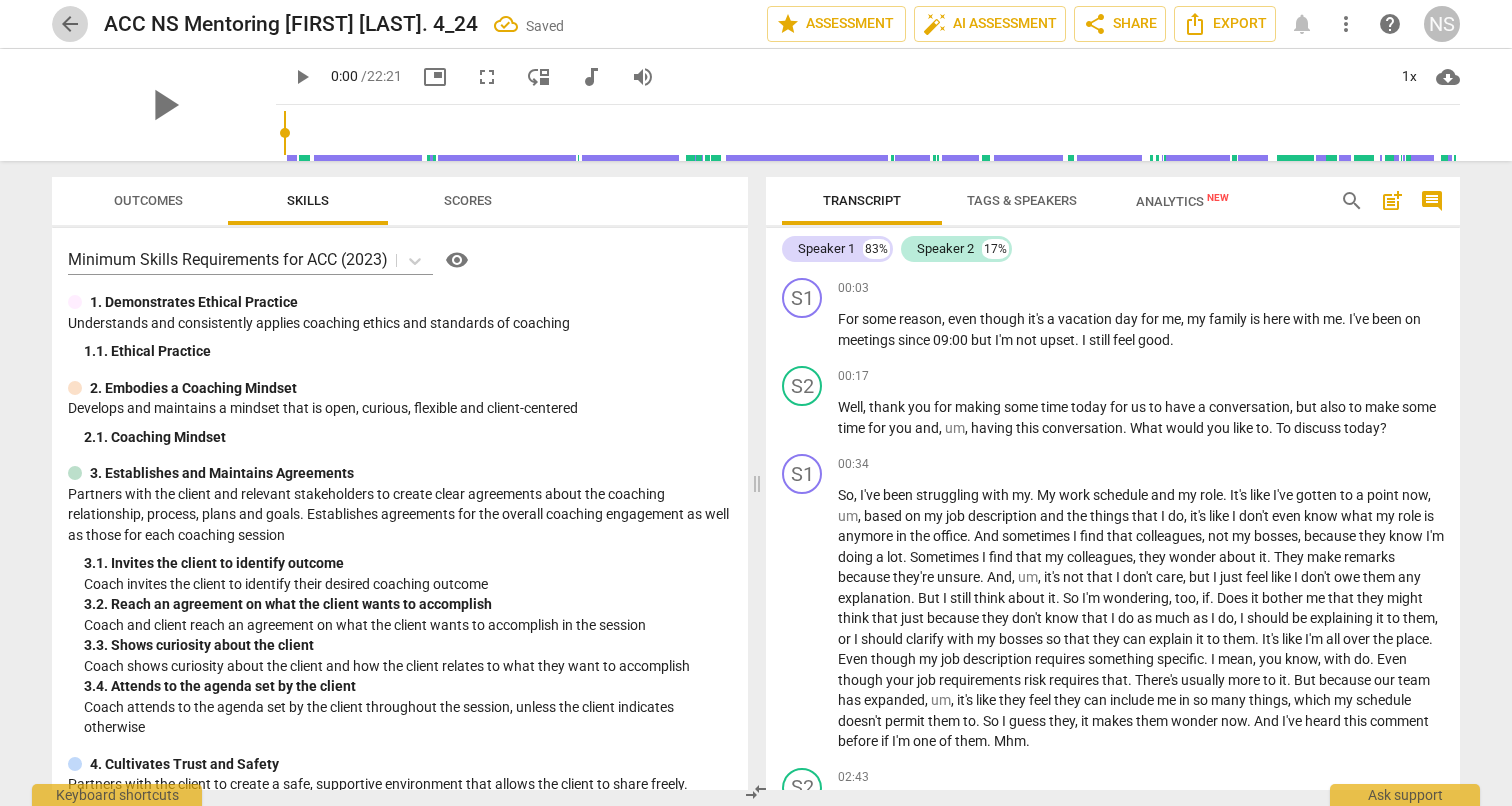 click on "arrow_back" at bounding box center (70, 24) 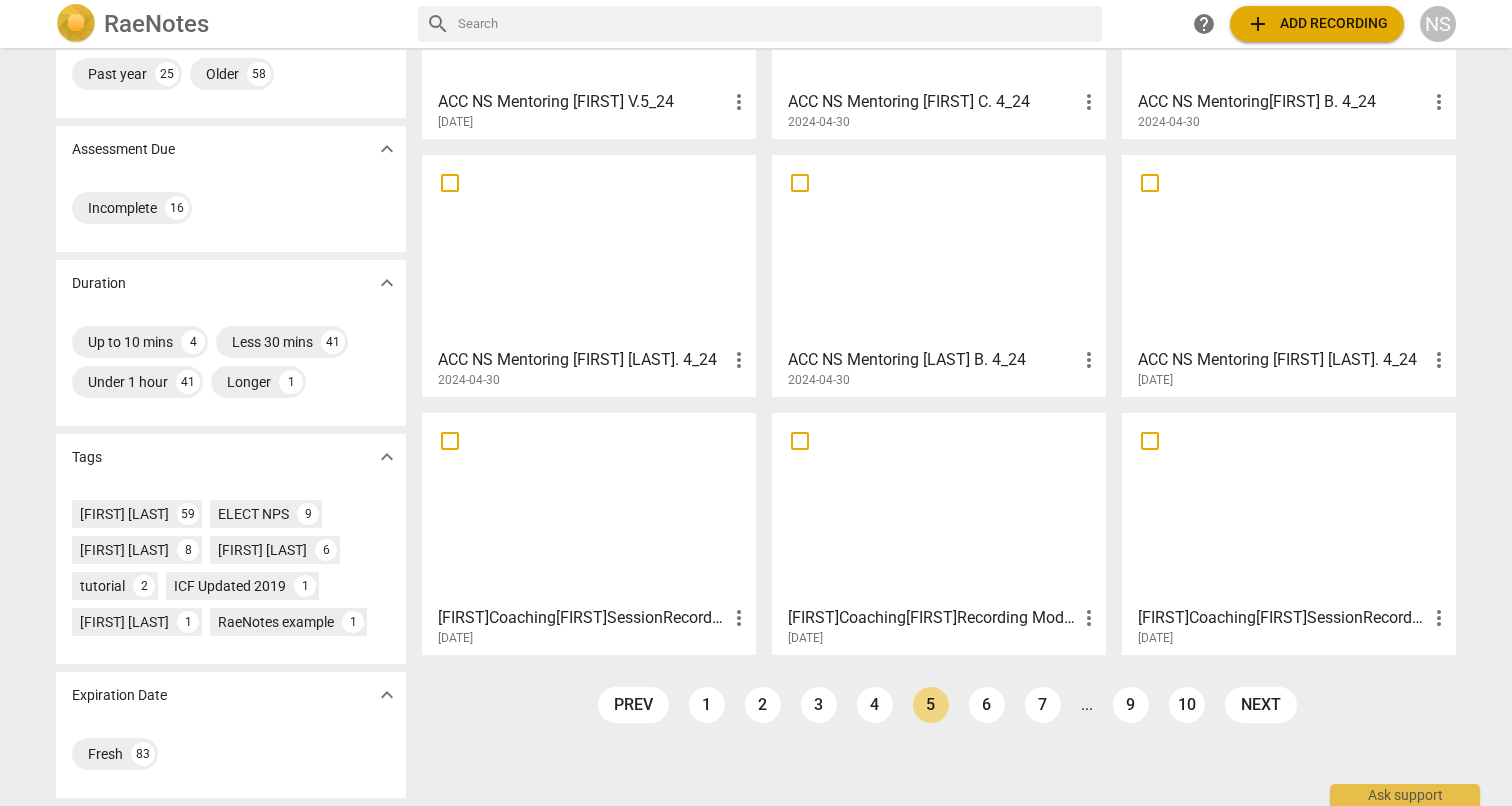 scroll, scrollTop: 246, scrollLeft: 0, axis: vertical 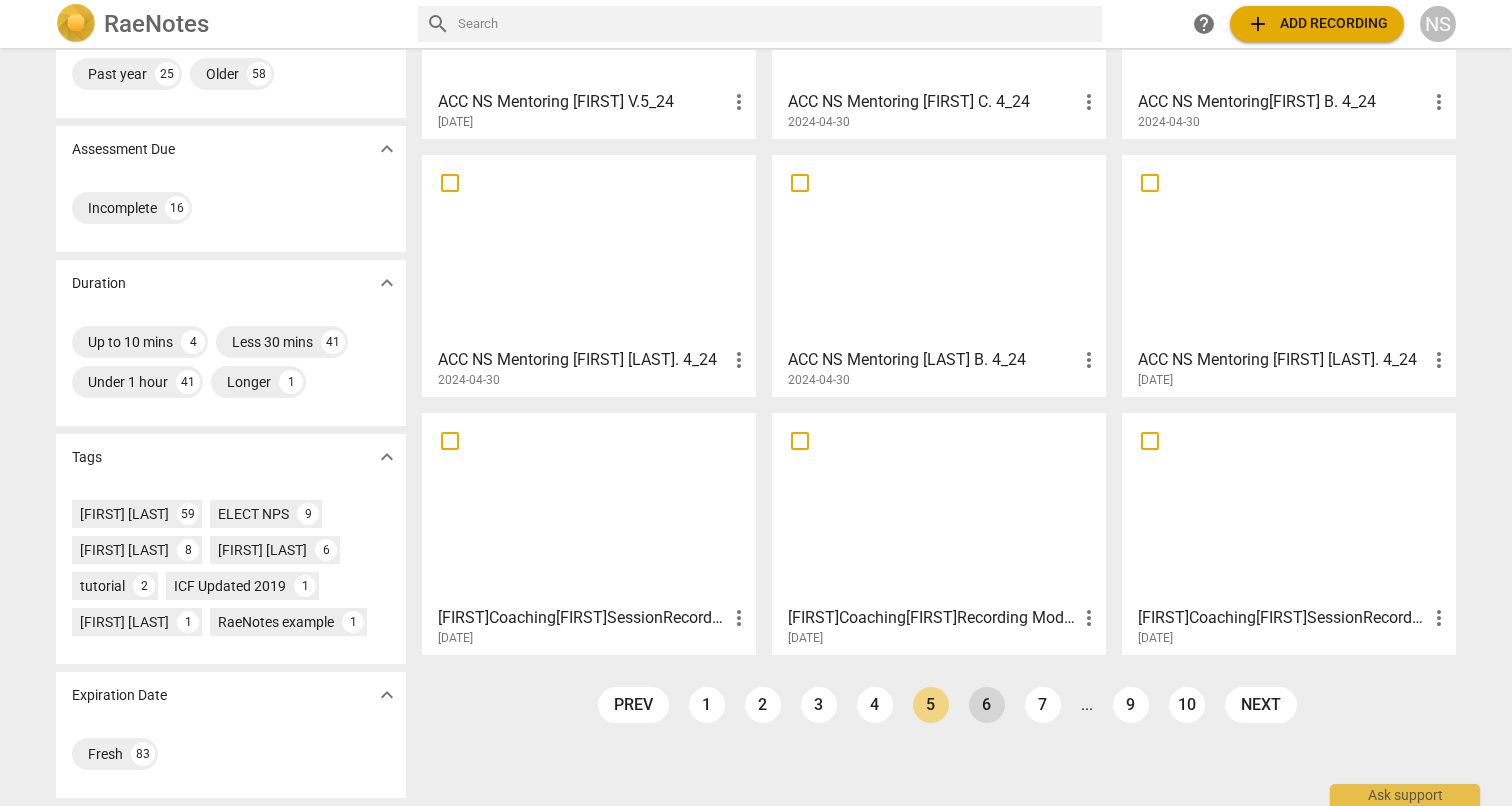 click on "6" at bounding box center [987, 705] 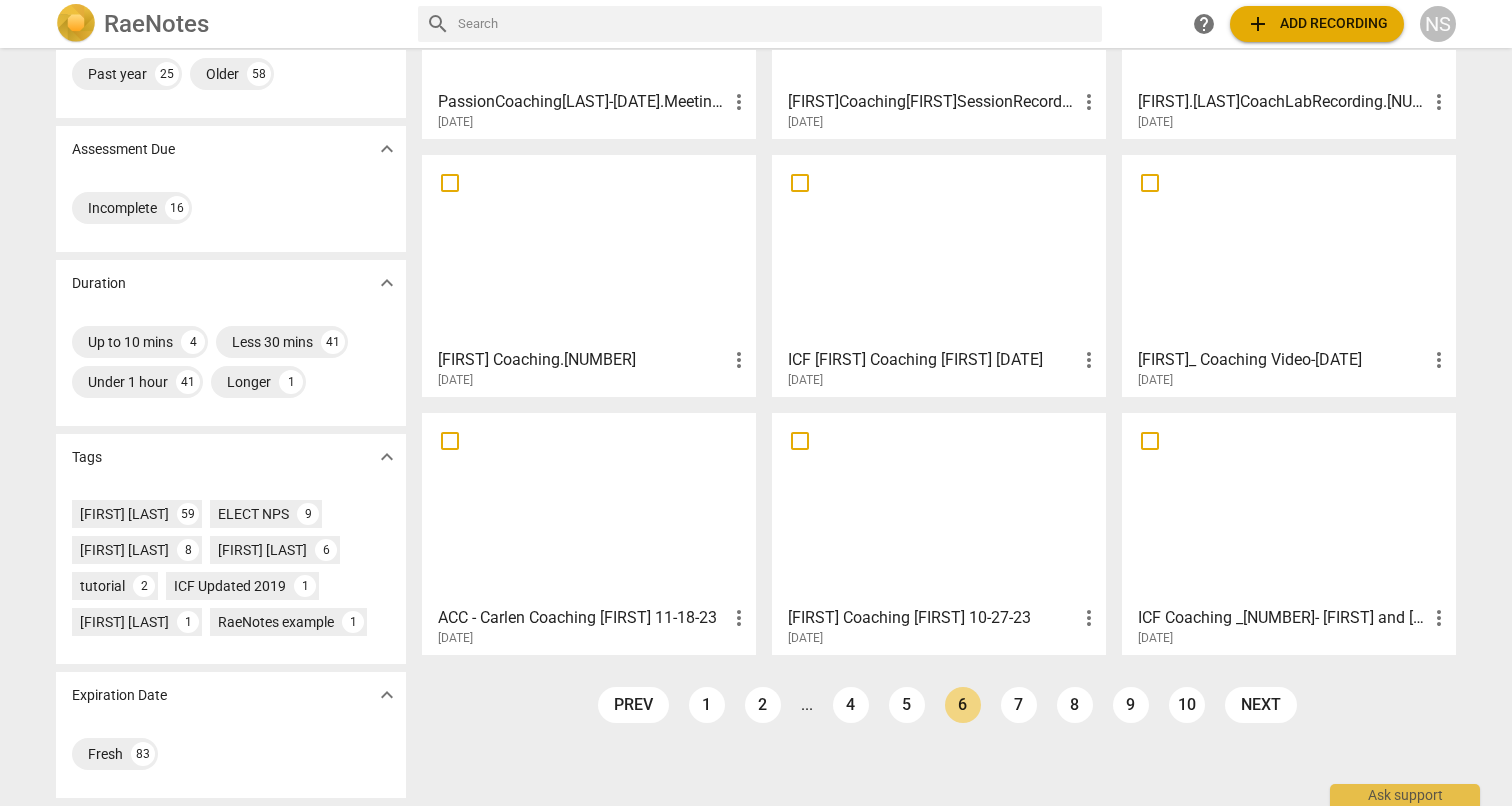 scroll, scrollTop: 246, scrollLeft: 0, axis: vertical 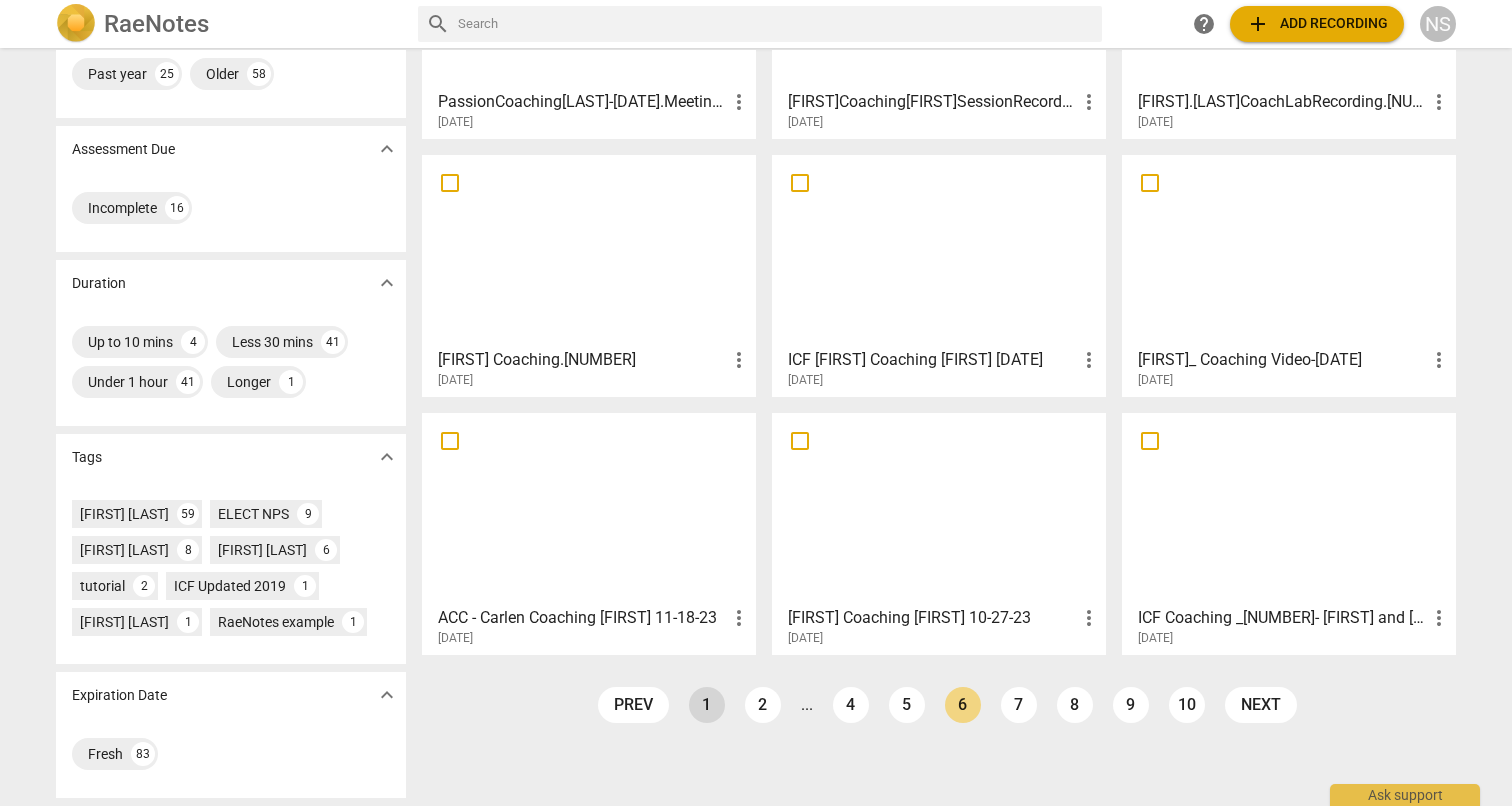 click on "1" at bounding box center [707, 705] 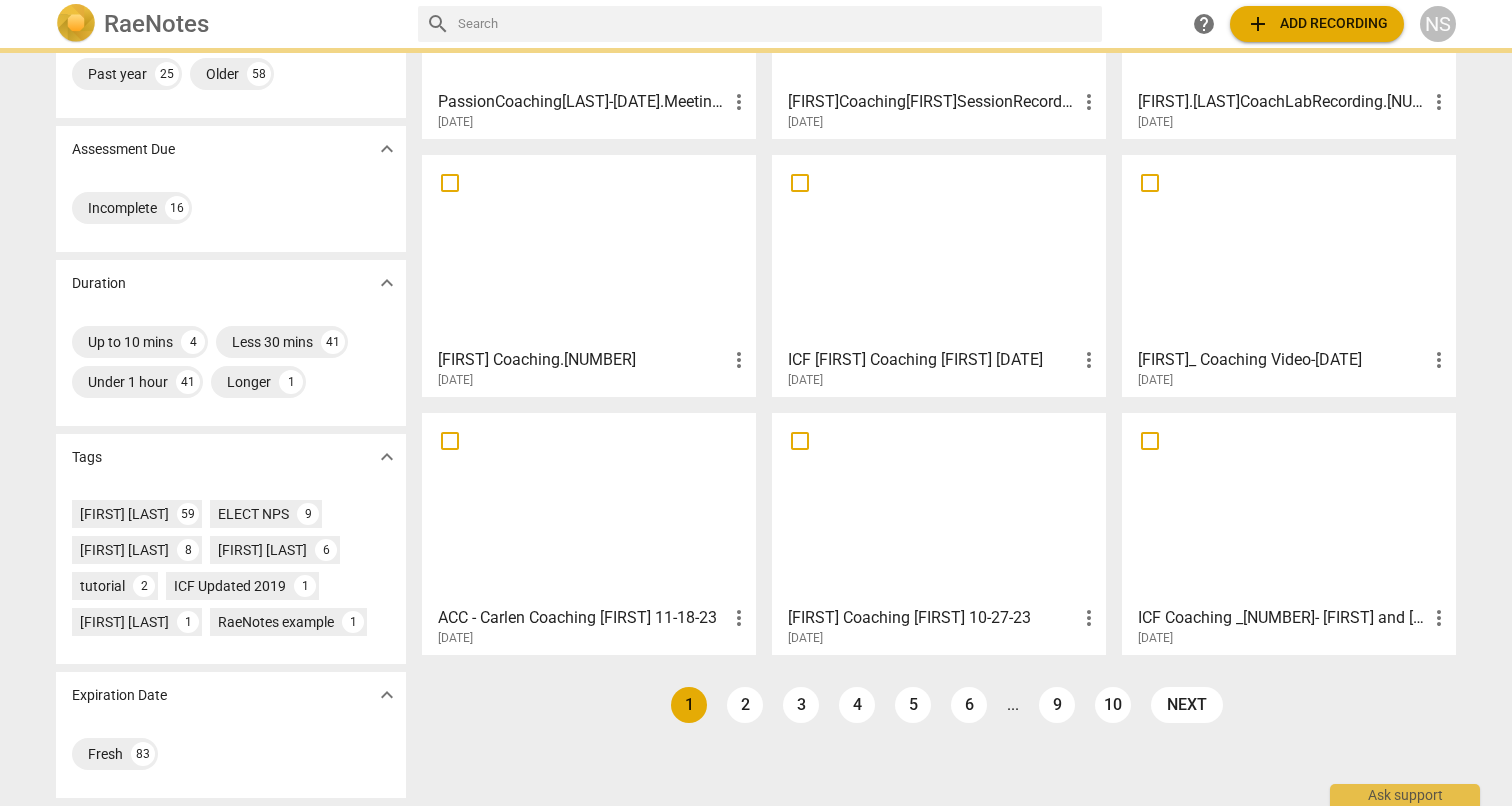scroll, scrollTop: 0, scrollLeft: 0, axis: both 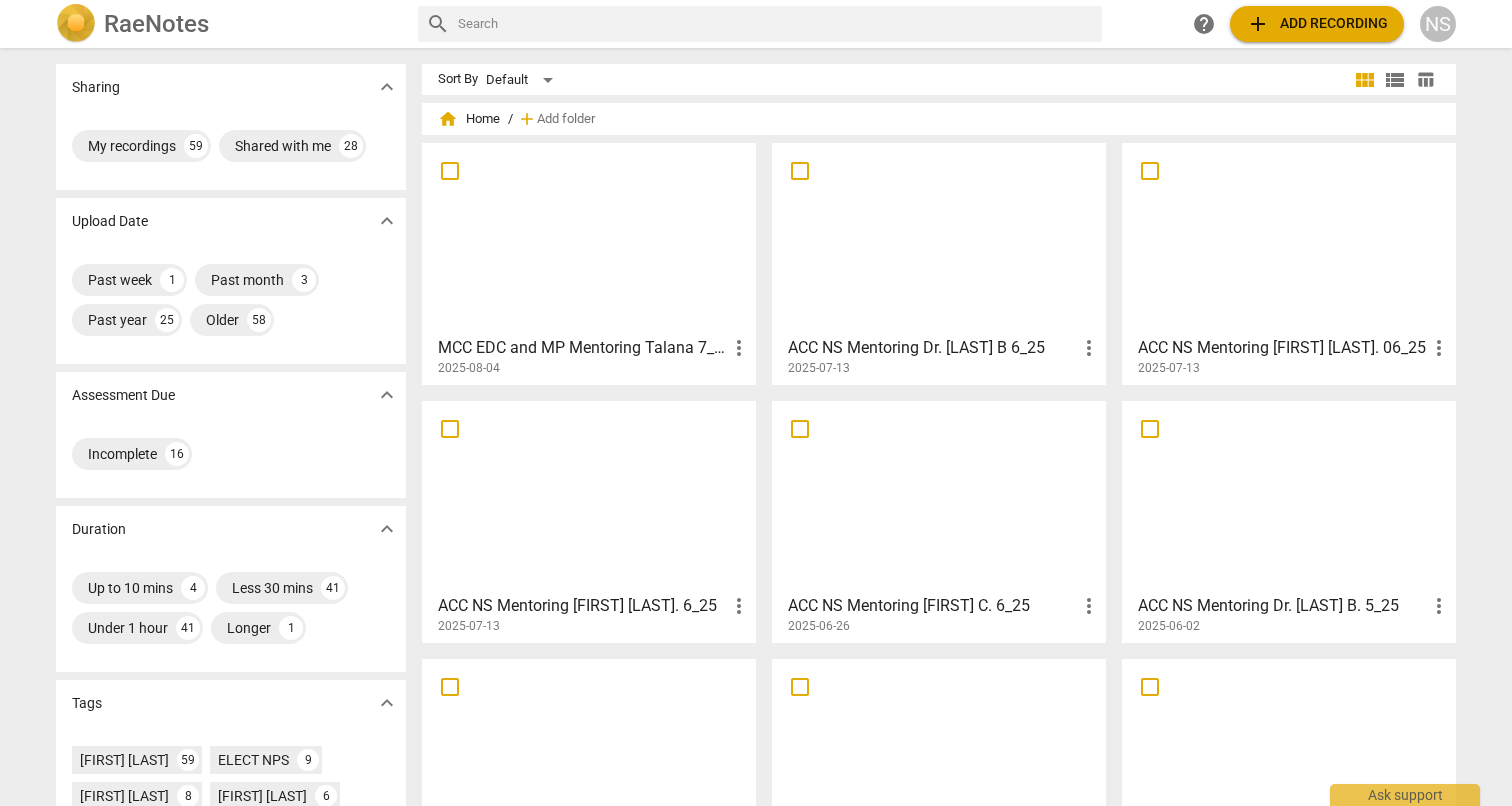 click on "2025-07-13" at bounding box center (594, 626) 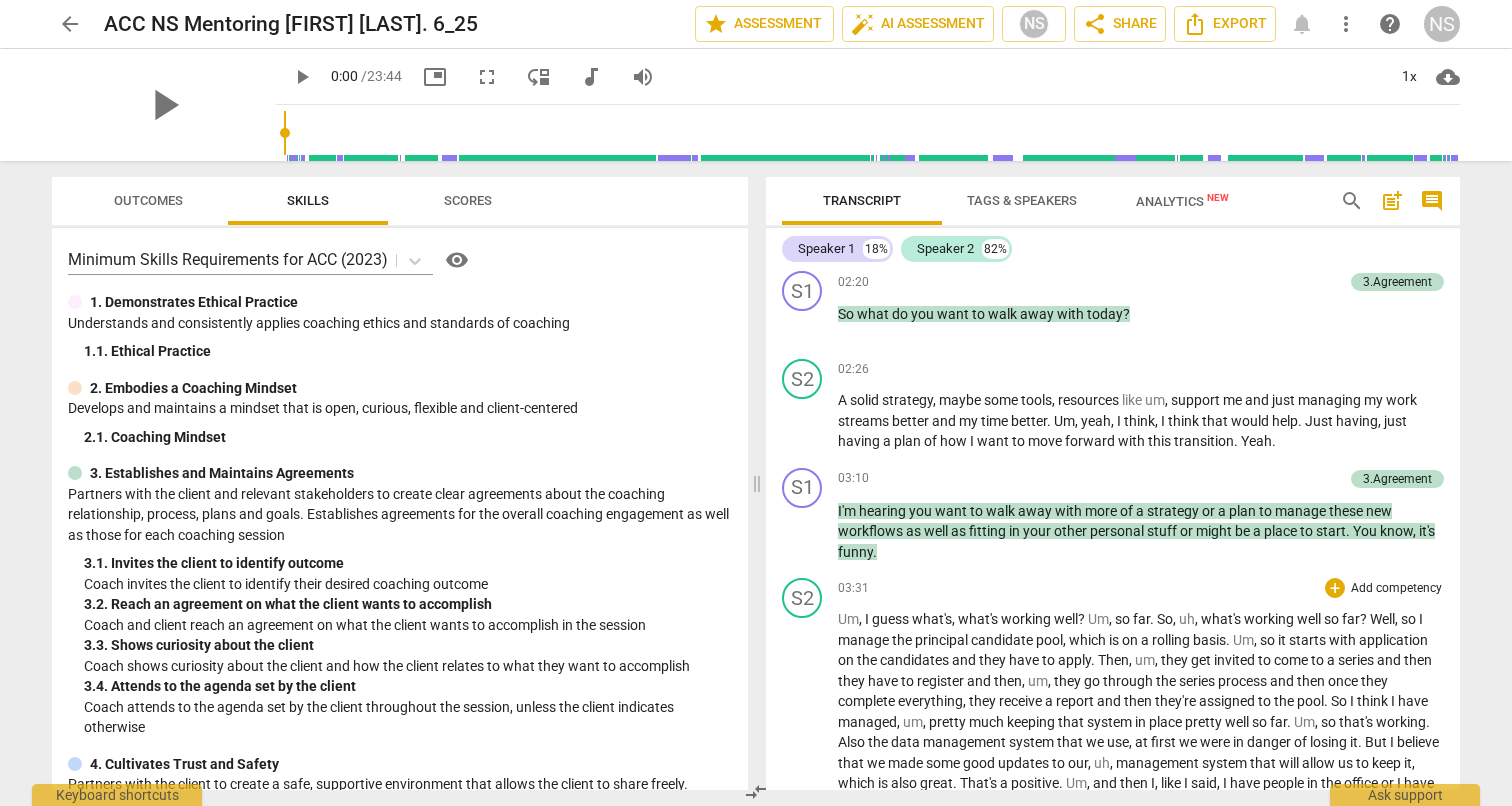 scroll, scrollTop: 1018, scrollLeft: 0, axis: vertical 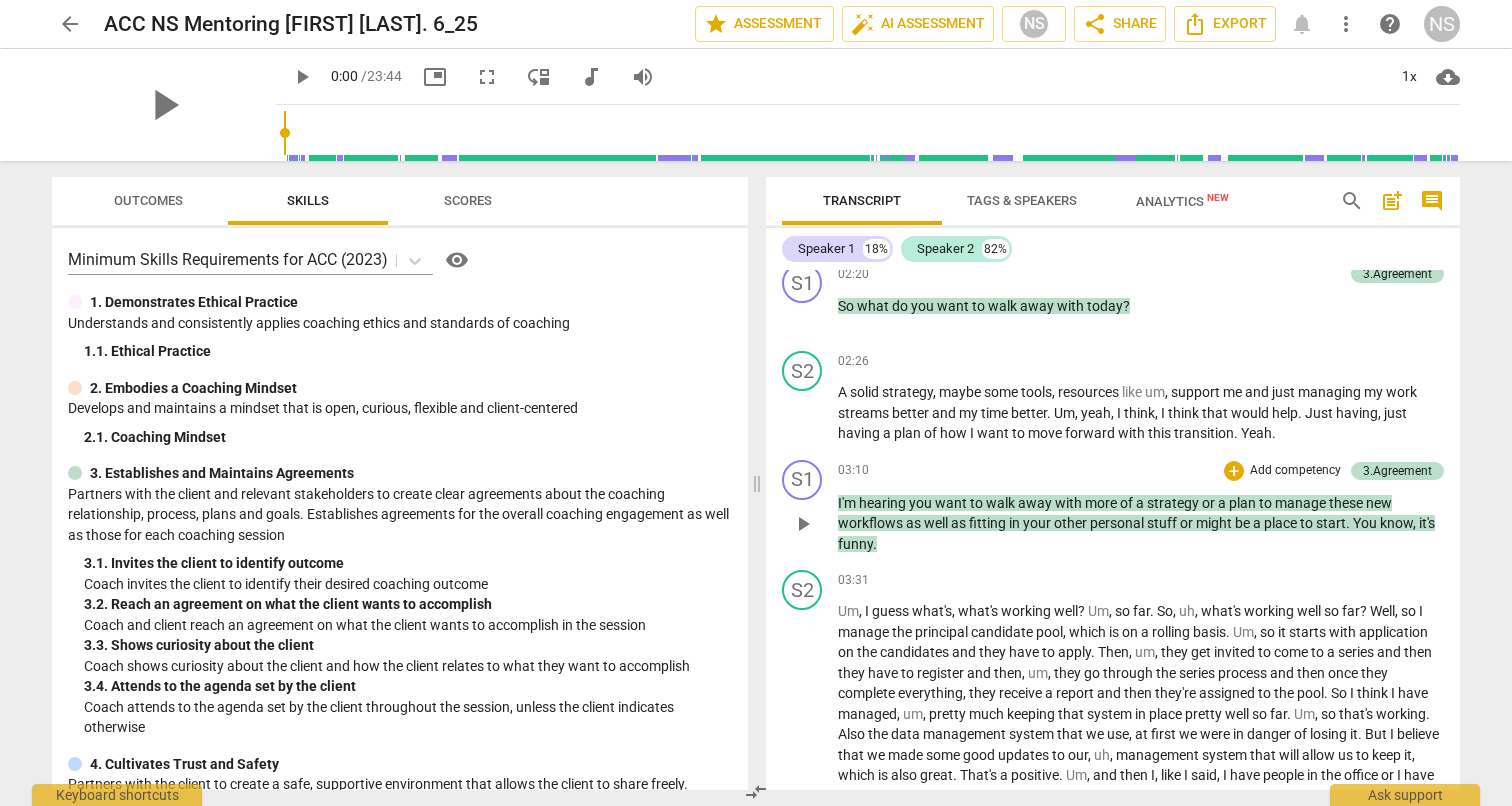 click on "play_arrow" at bounding box center (803, 524) 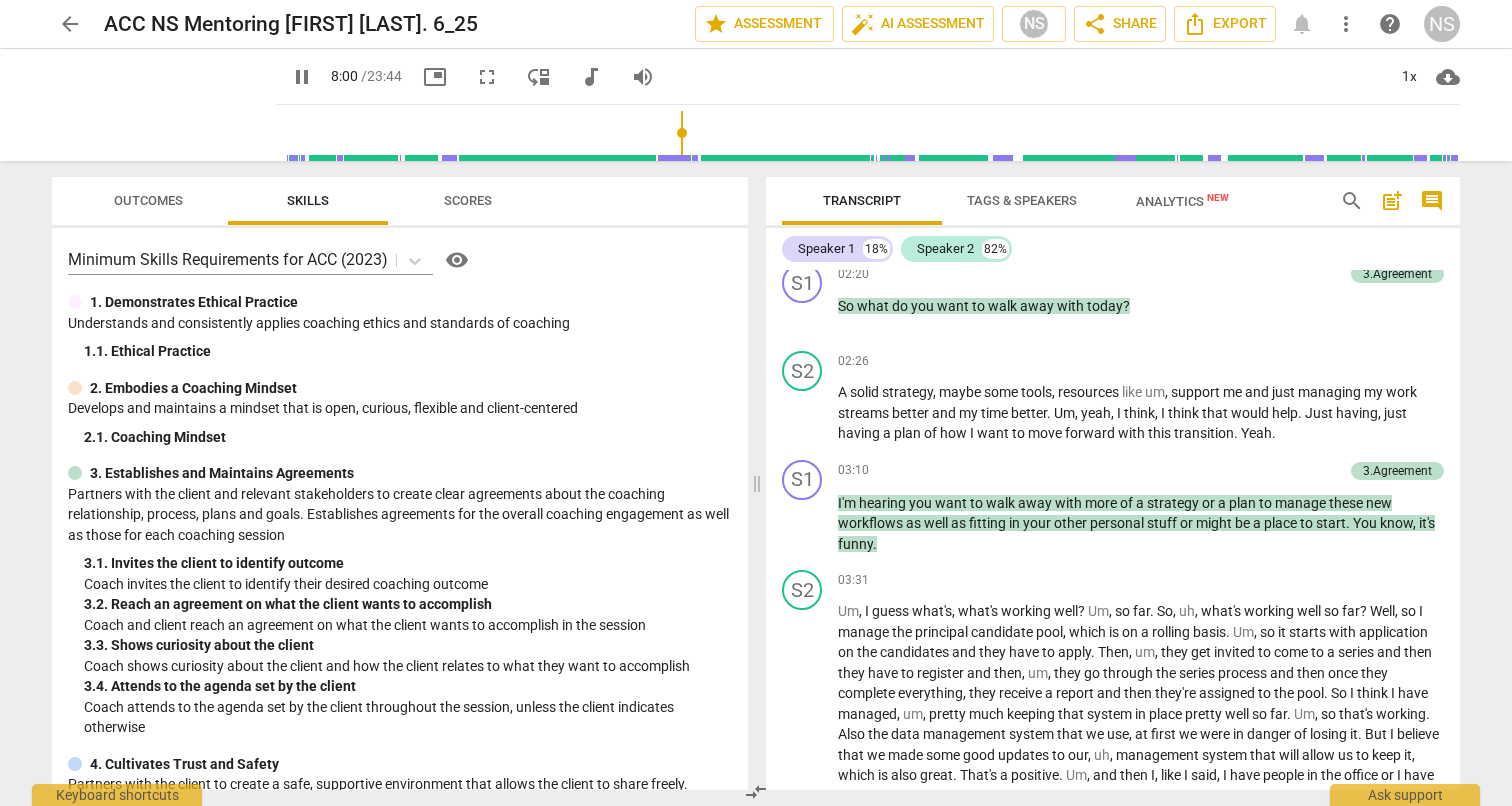 scroll, scrollTop: 1544, scrollLeft: 0, axis: vertical 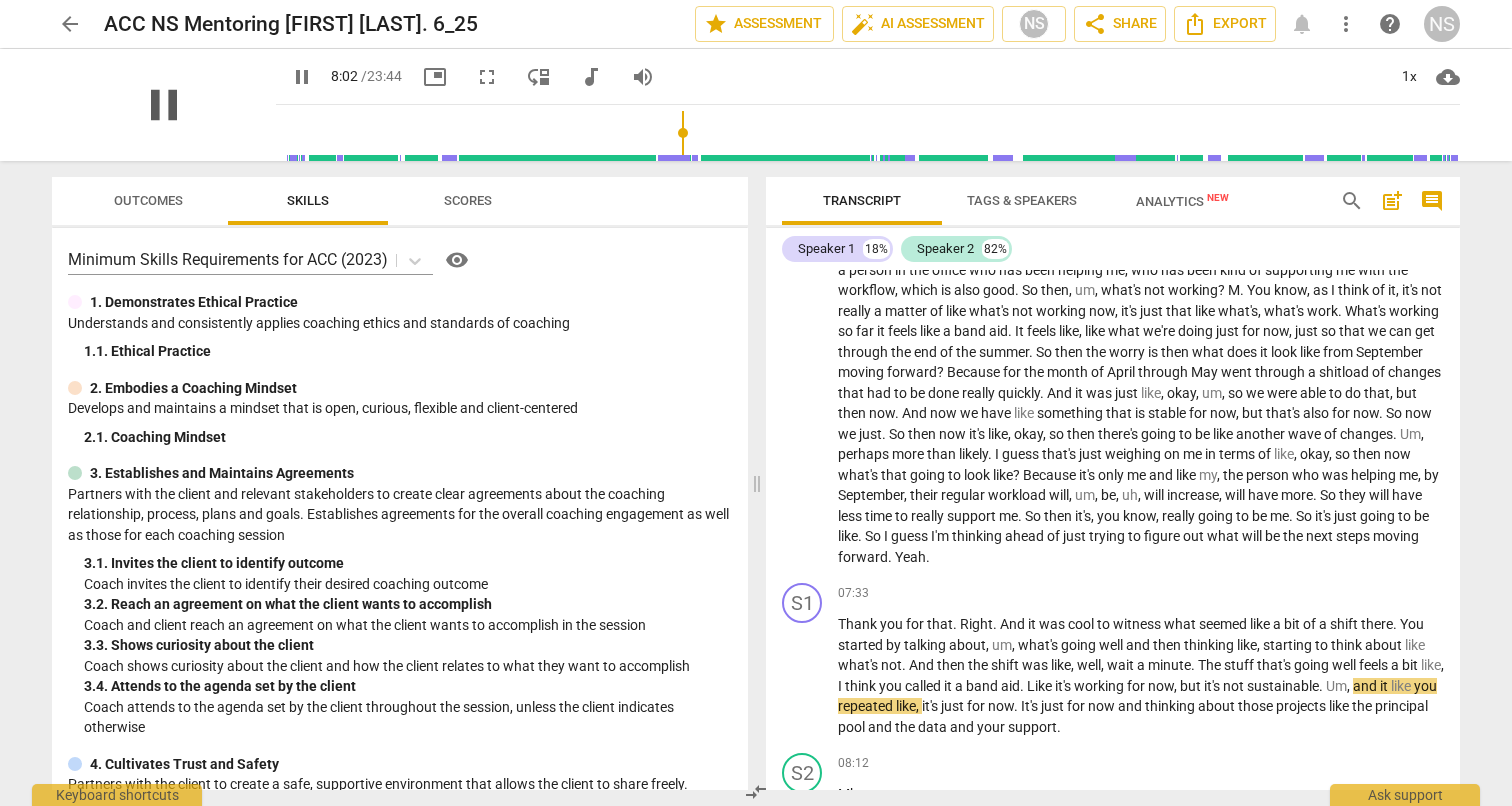 click on "pause" at bounding box center (164, 105) 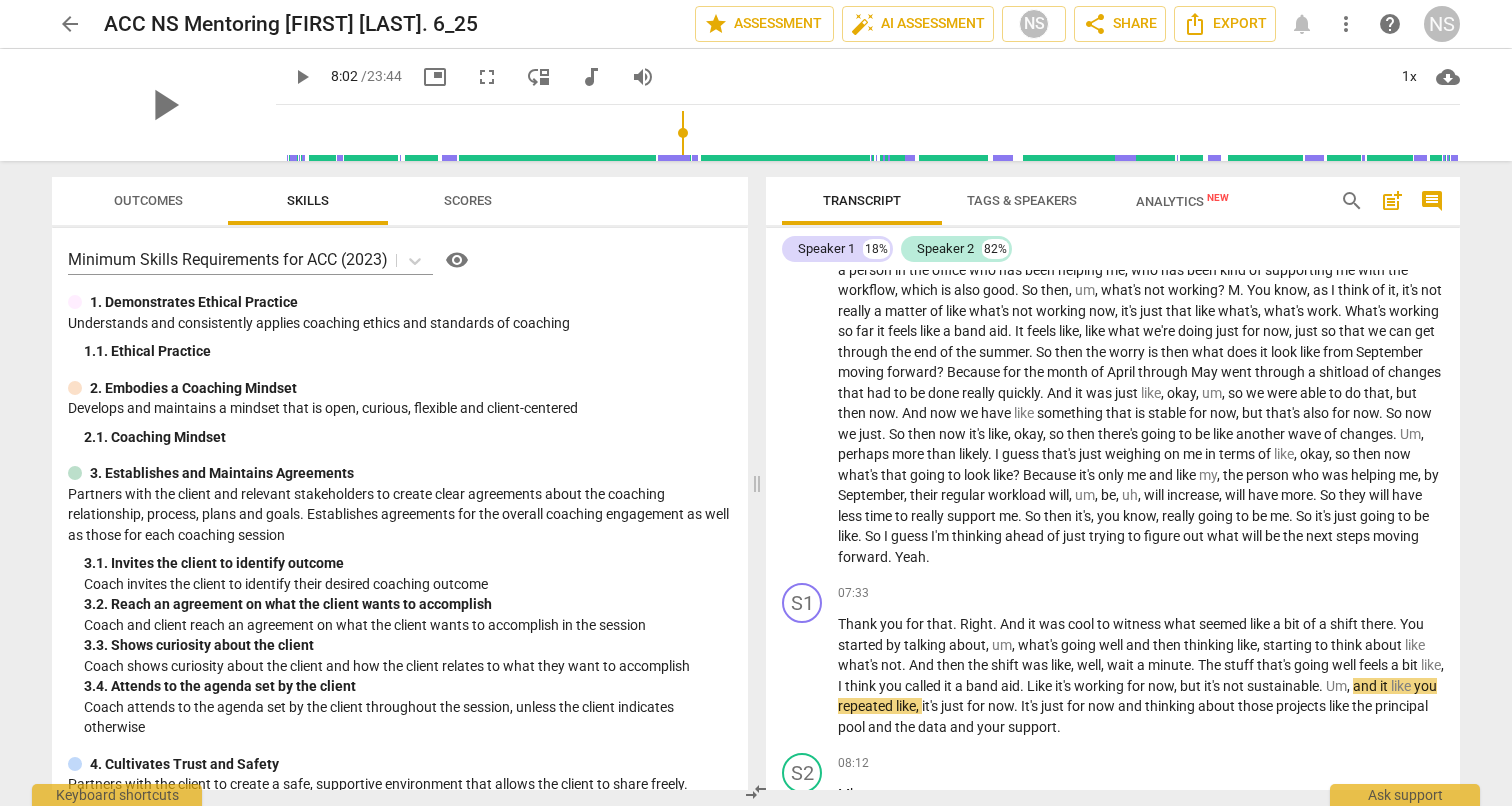 type on "482" 